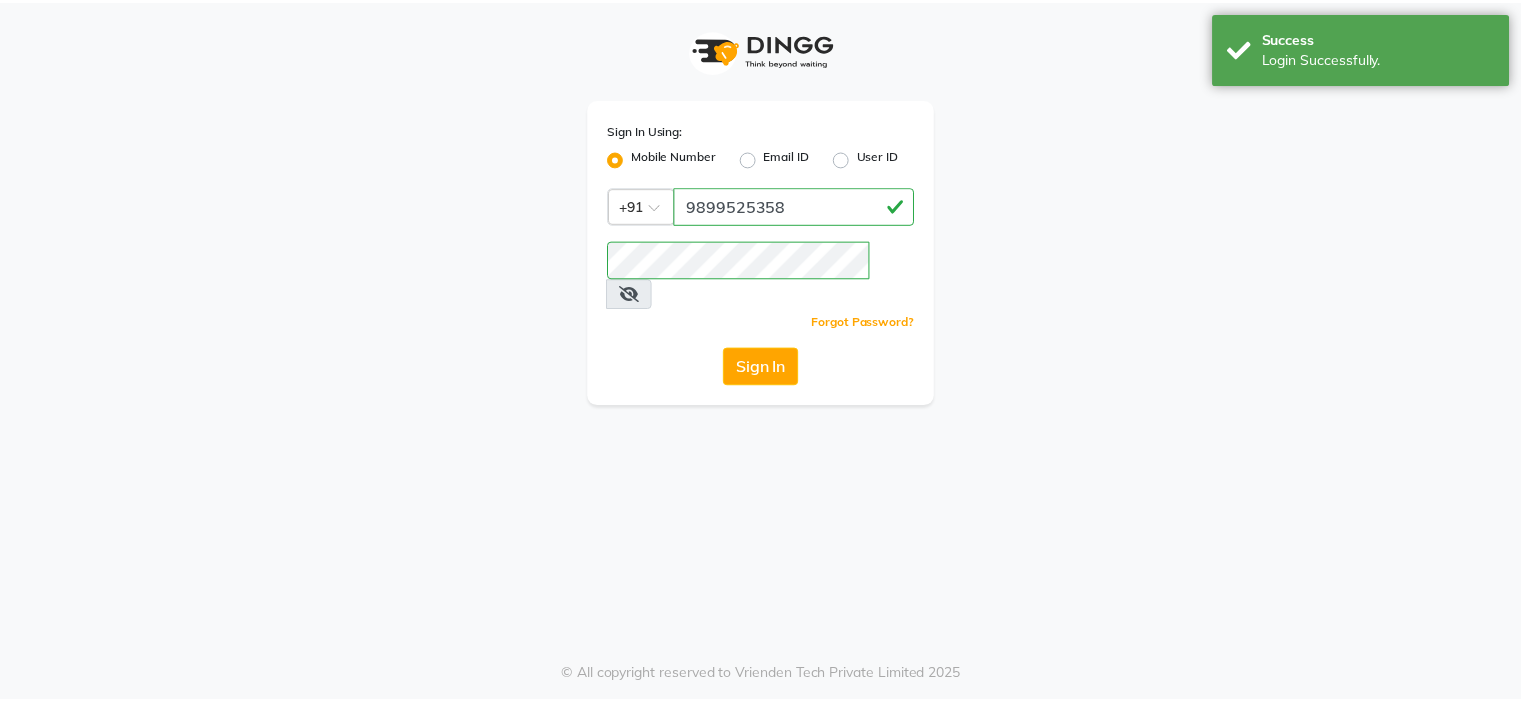 scroll, scrollTop: 0, scrollLeft: 0, axis: both 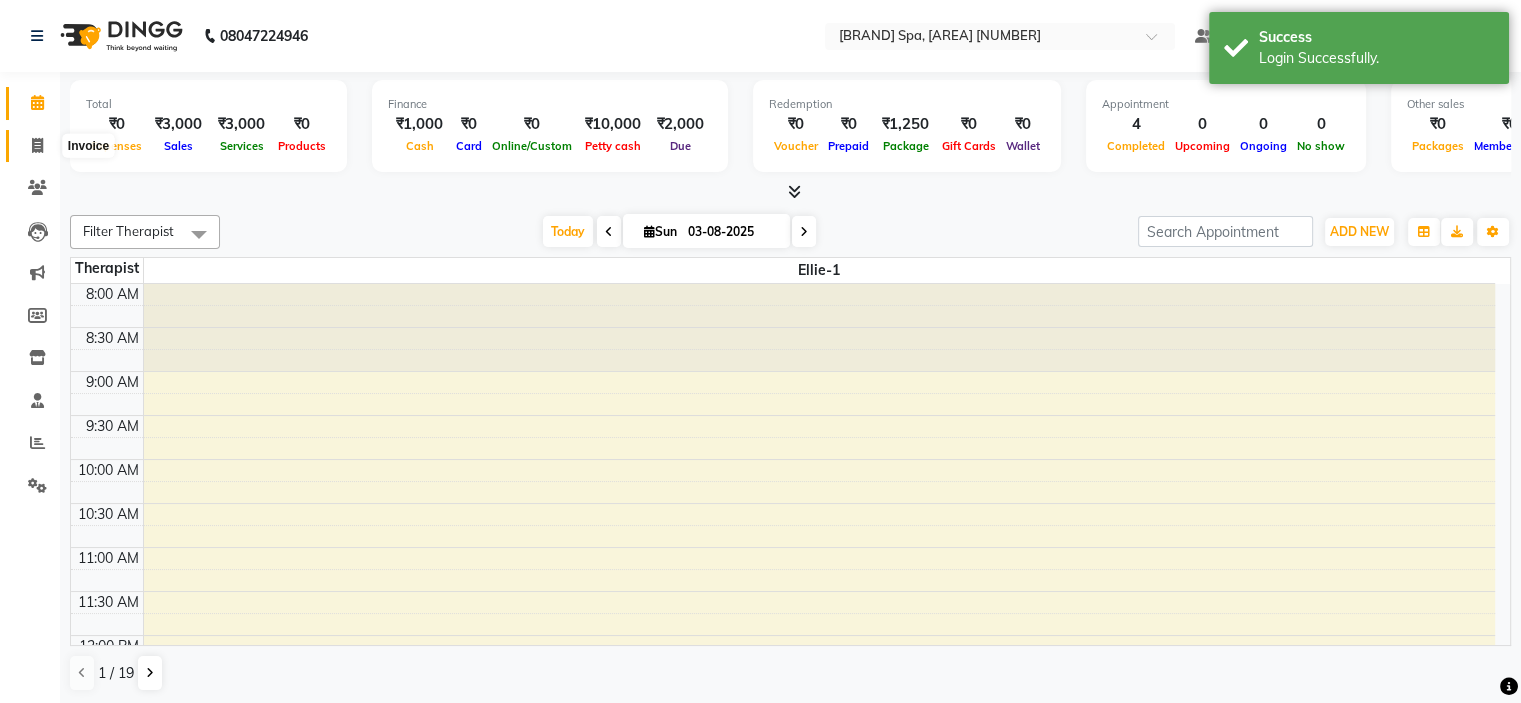 click 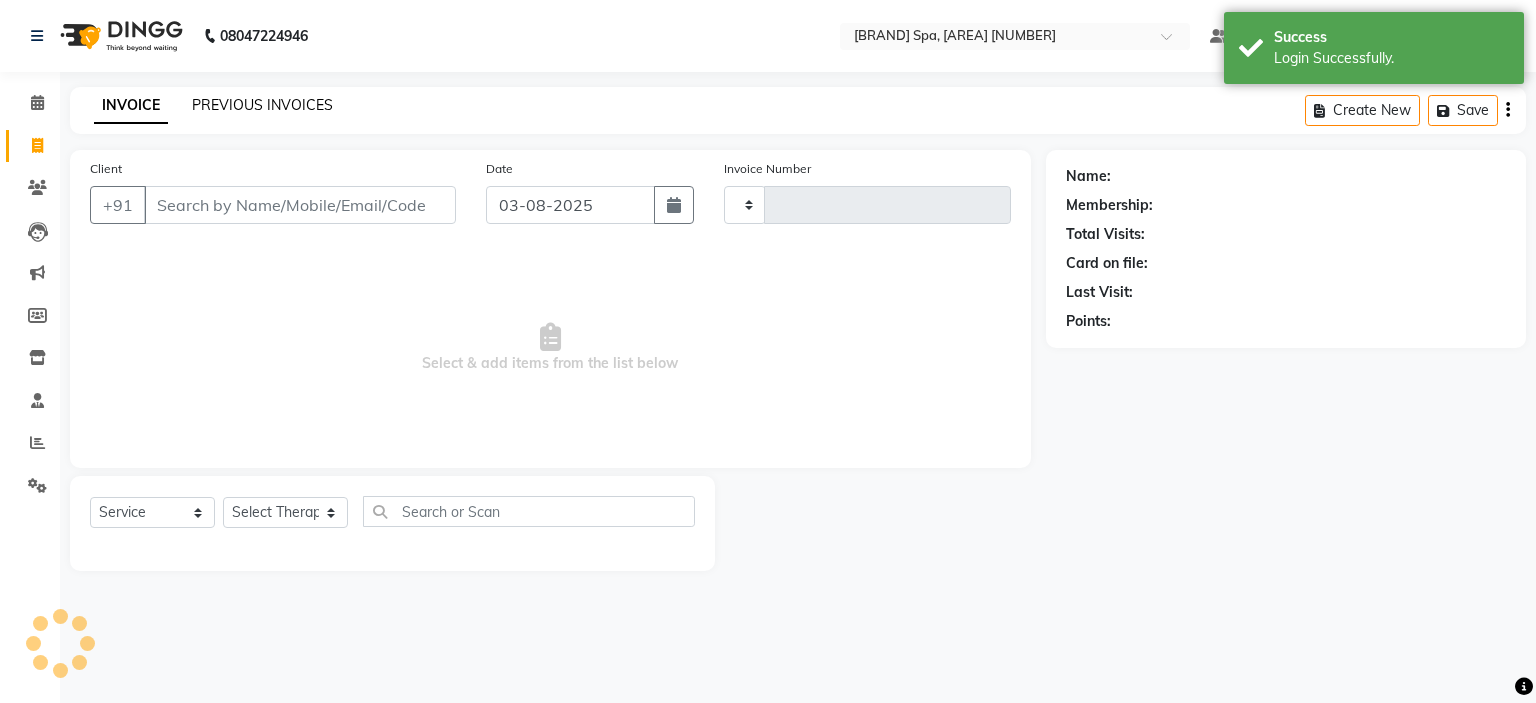 click on "PREVIOUS INVOICES" 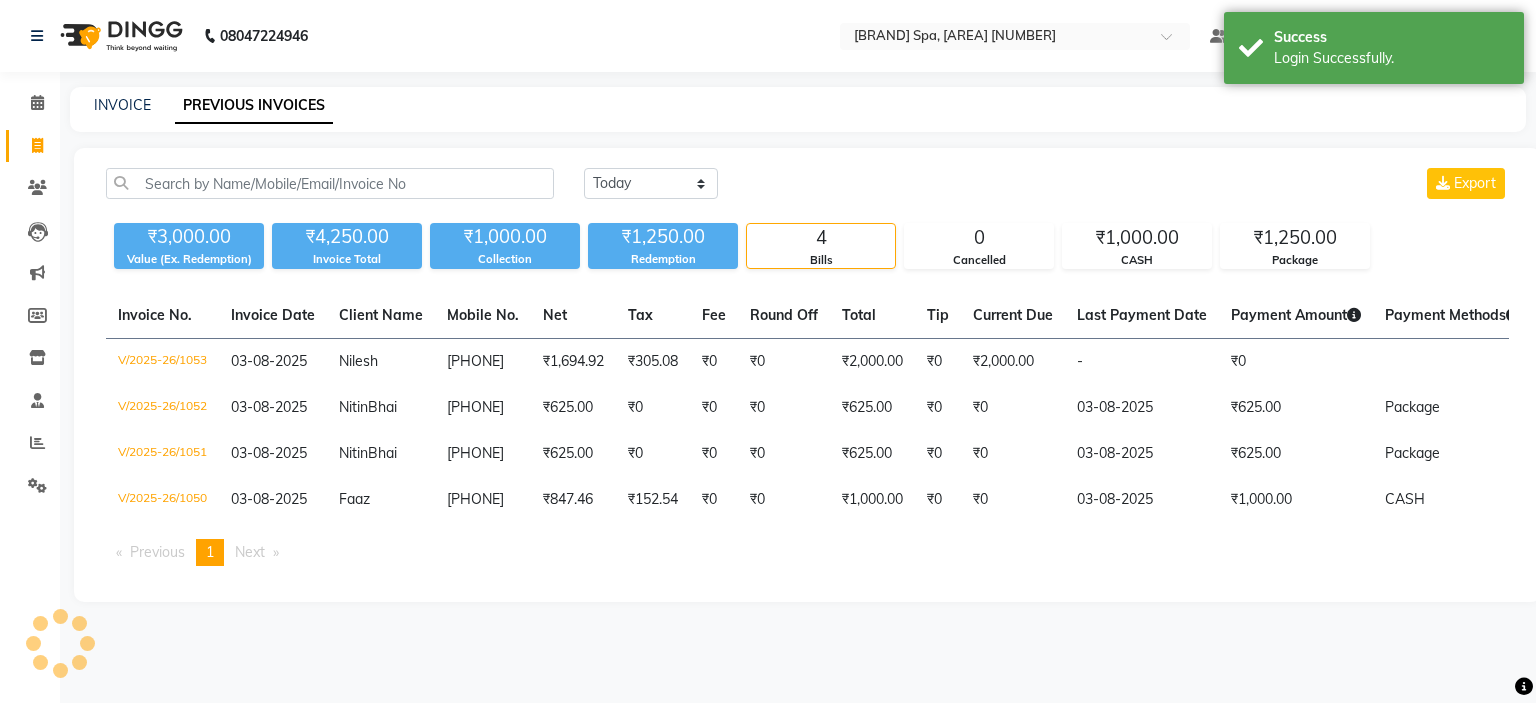 click on "PREVIOUS INVOICES" 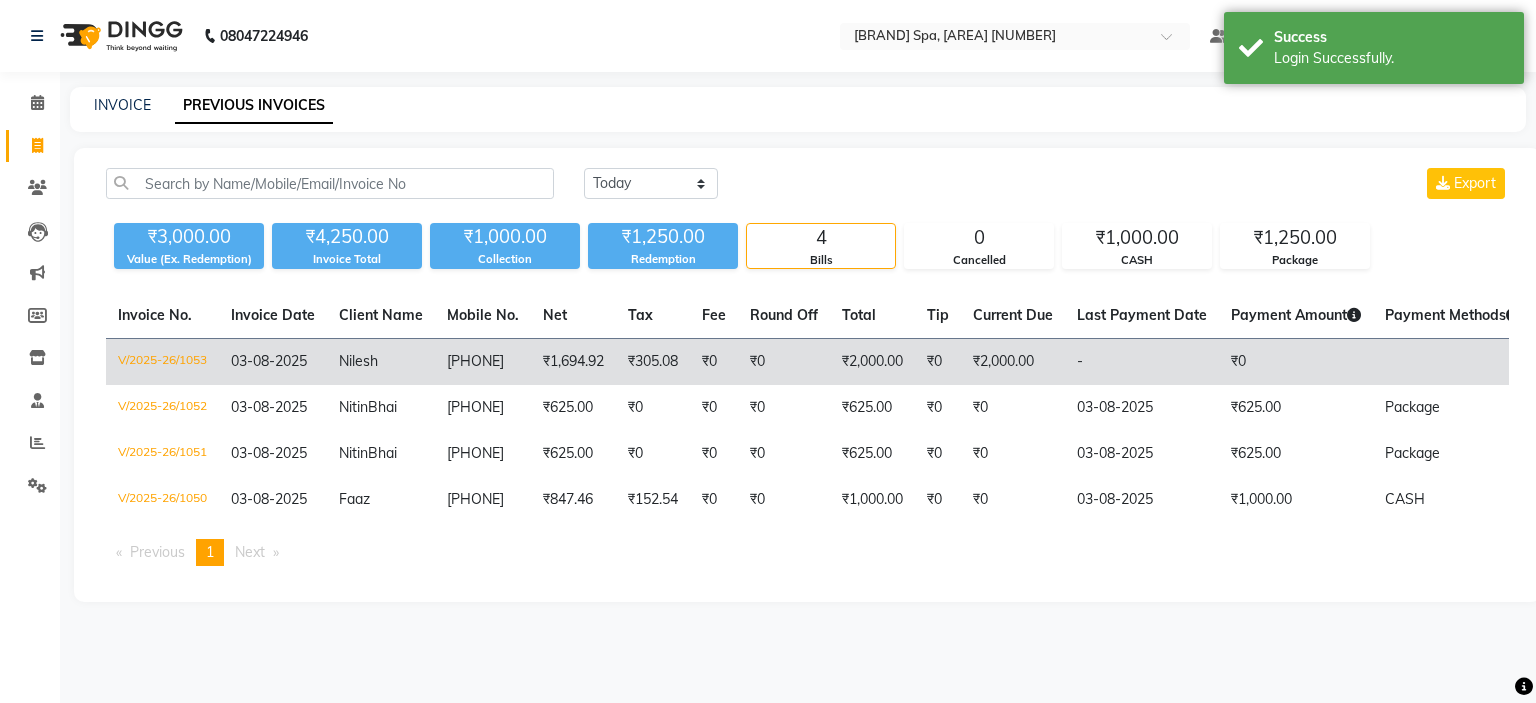 click on "₹1,694.92" 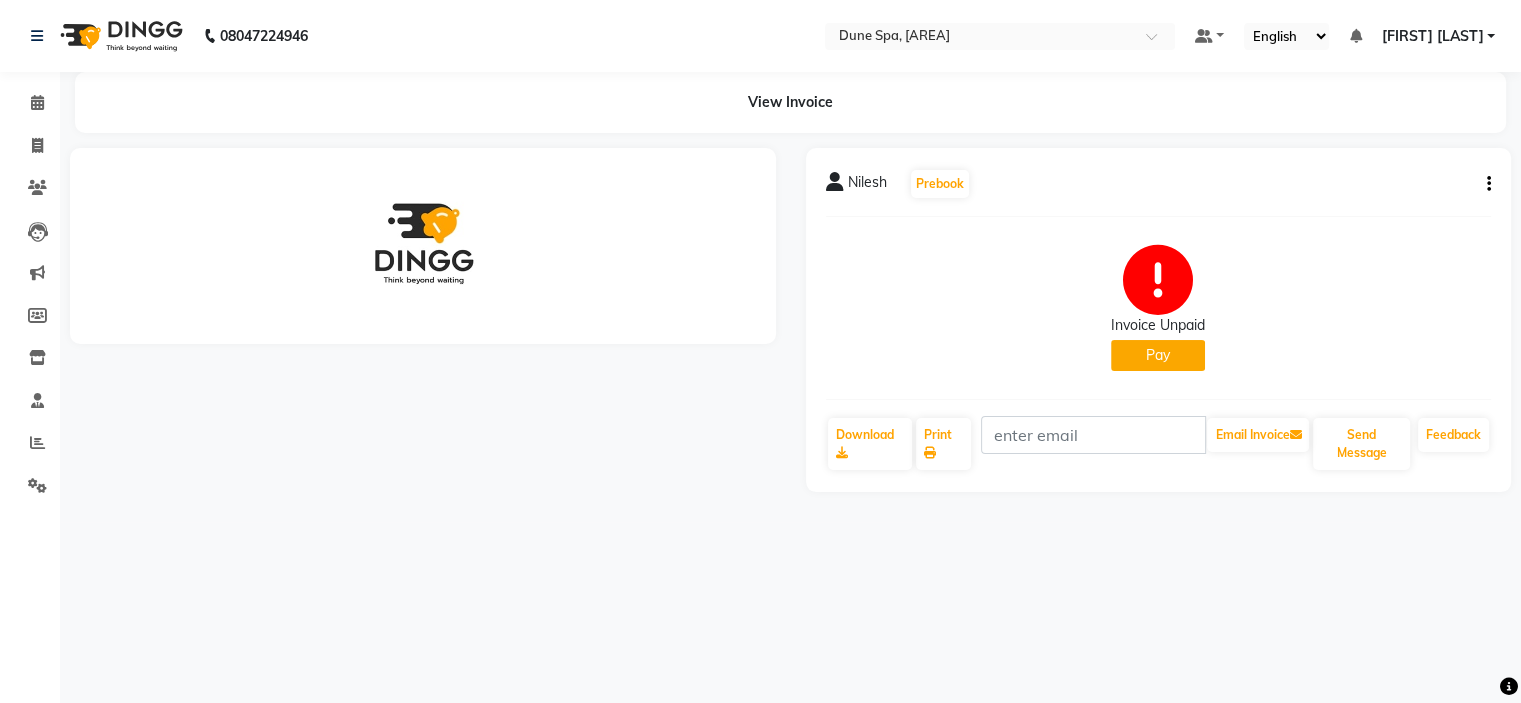 scroll, scrollTop: 0, scrollLeft: 0, axis: both 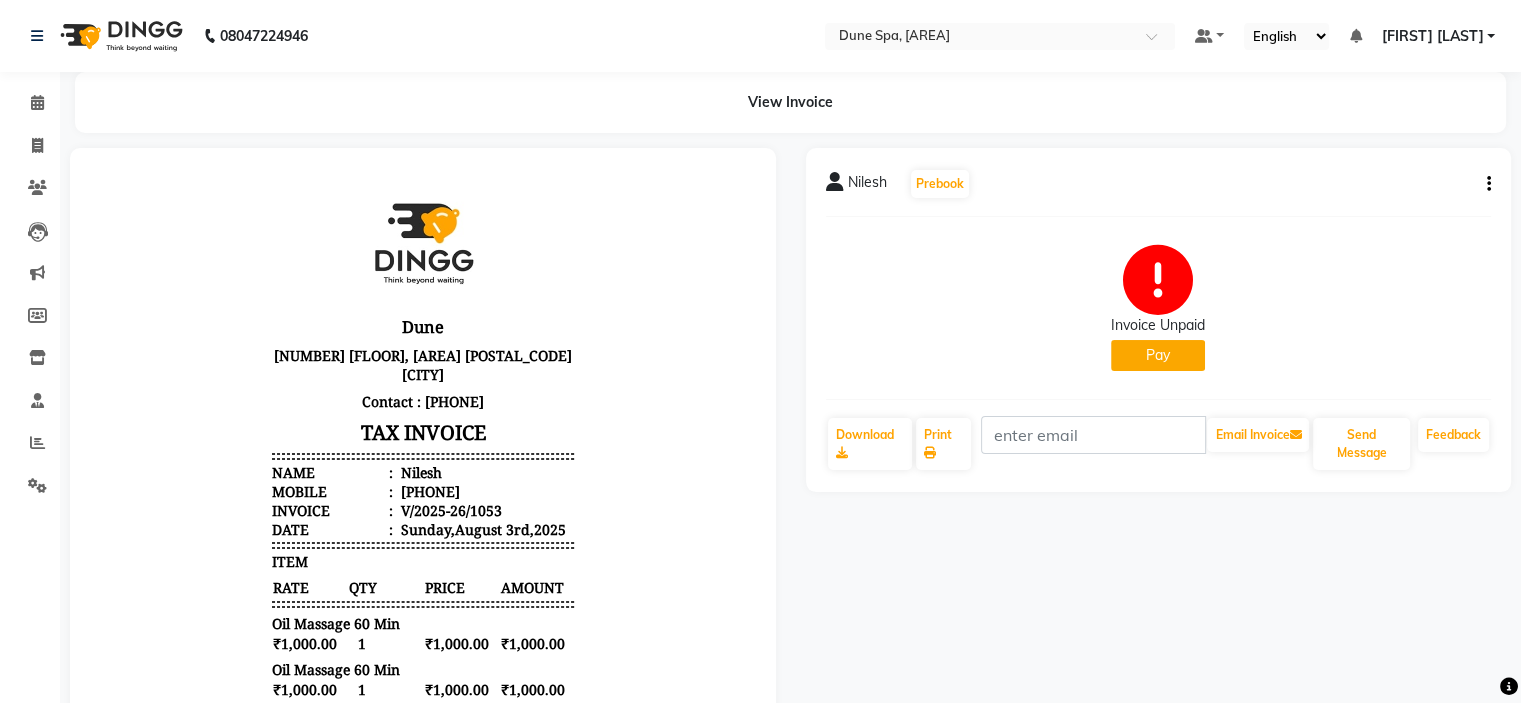 click 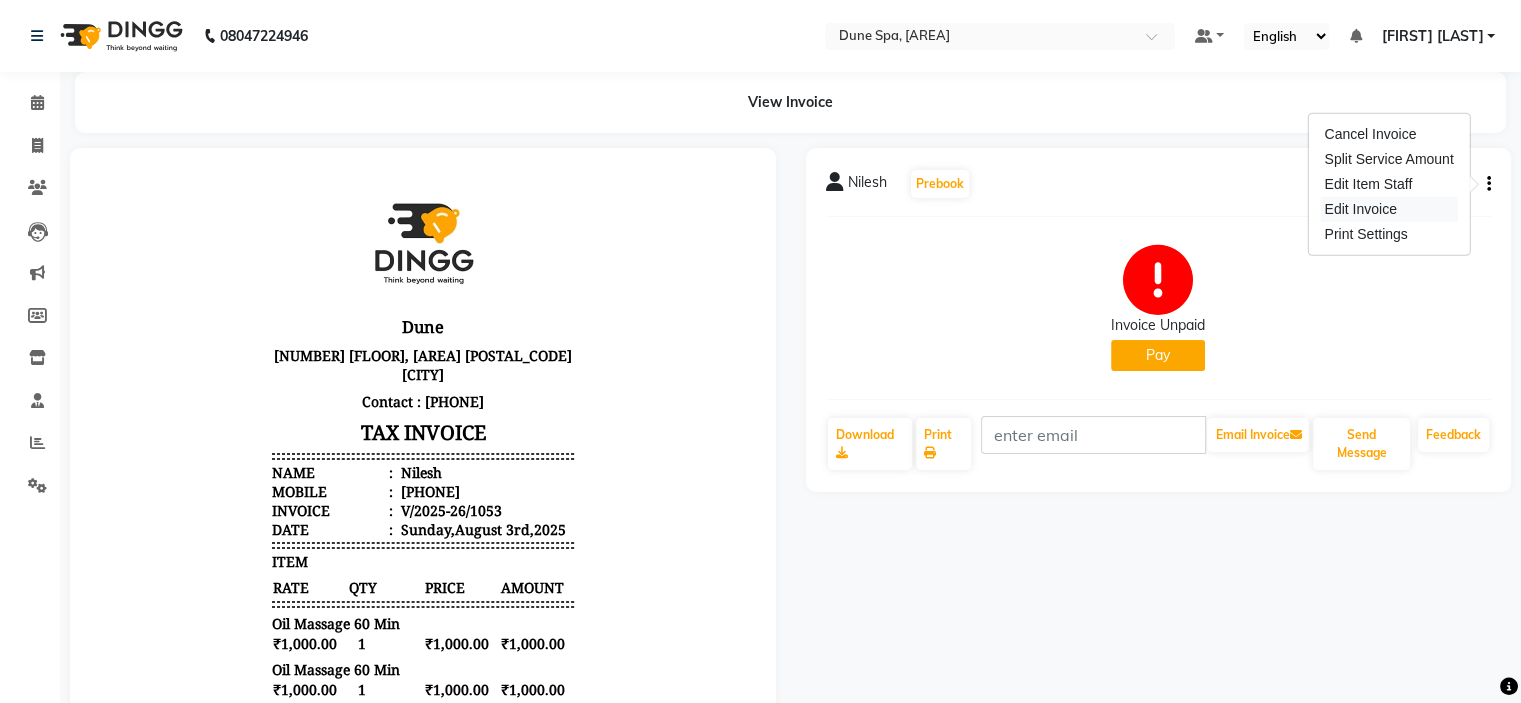 click on "Edit Invoice" at bounding box center (1388, 209) 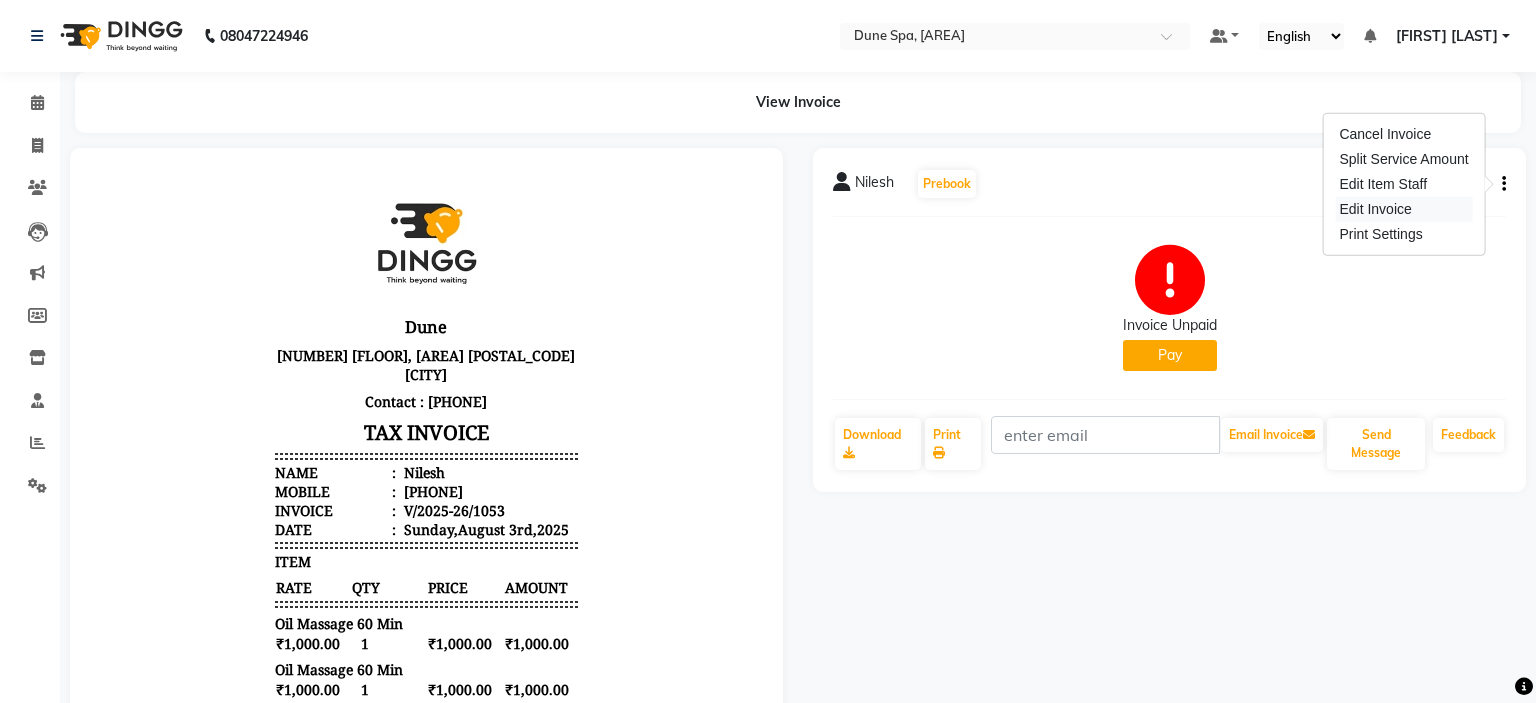 select on "service" 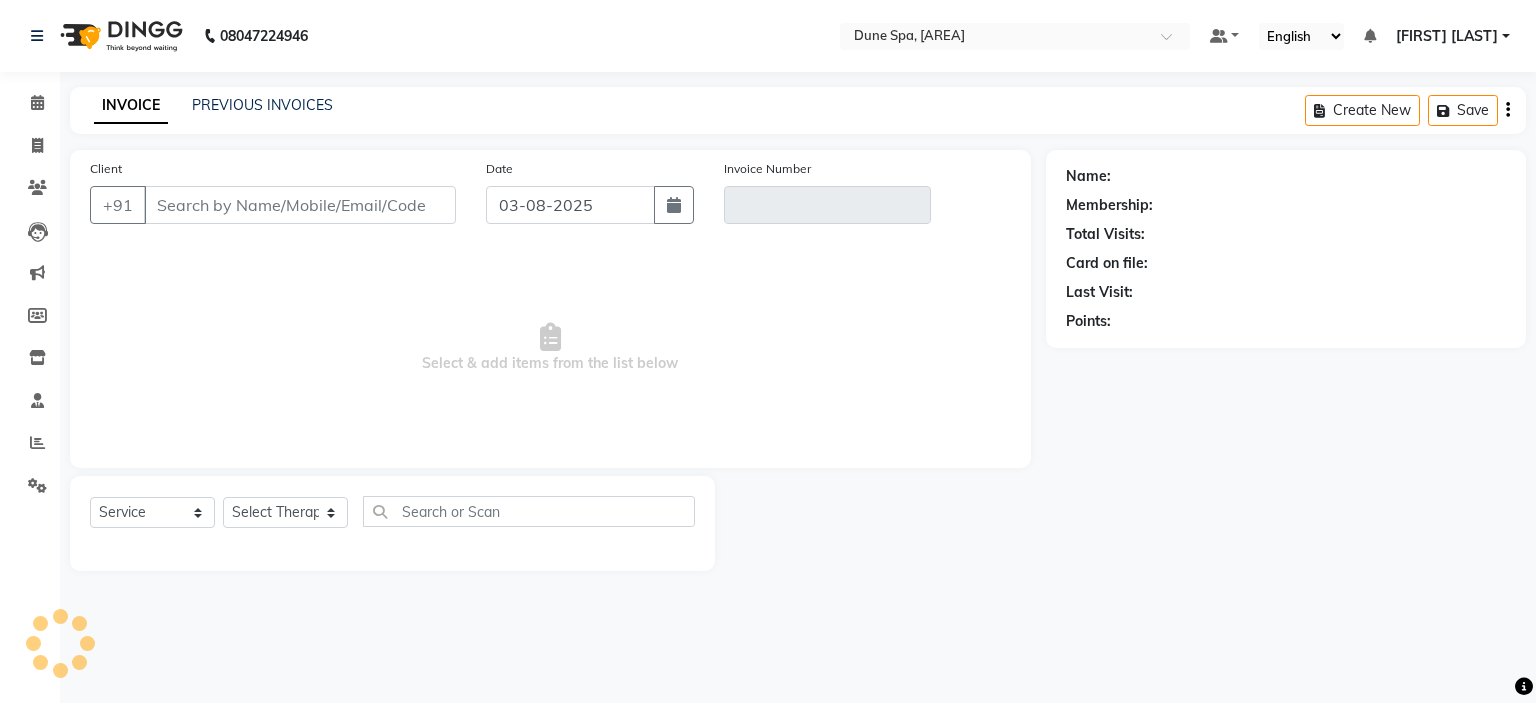 type on "[PHONE]" 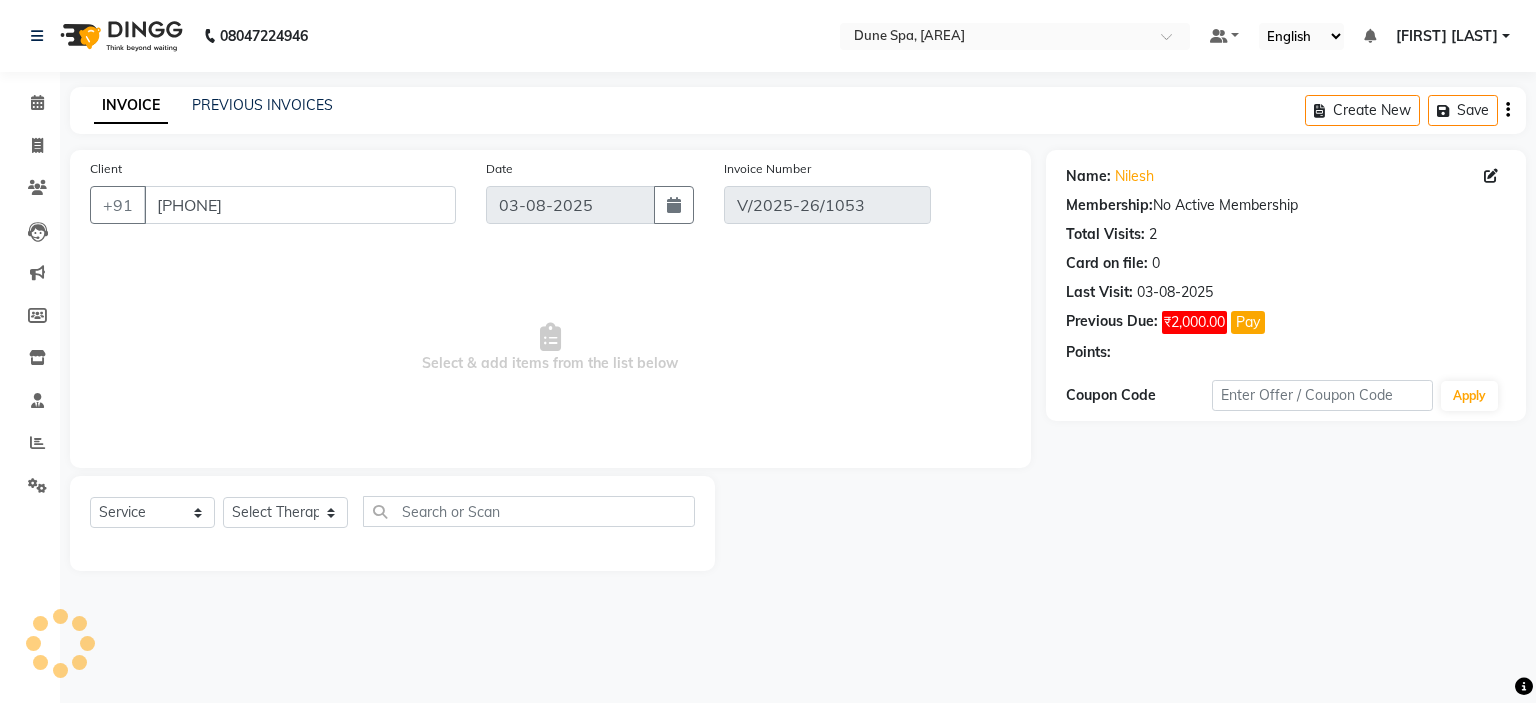 select on "select" 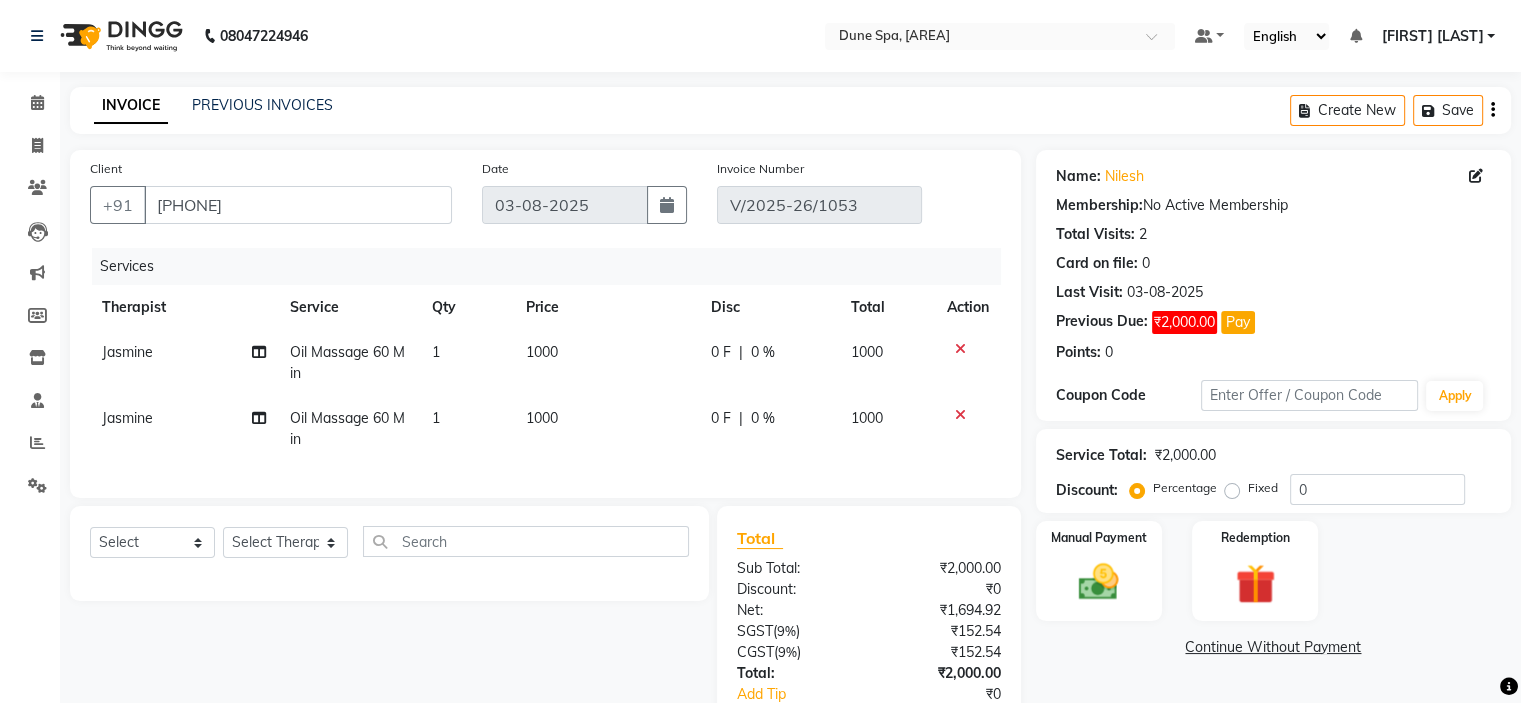 scroll, scrollTop: 142, scrollLeft: 0, axis: vertical 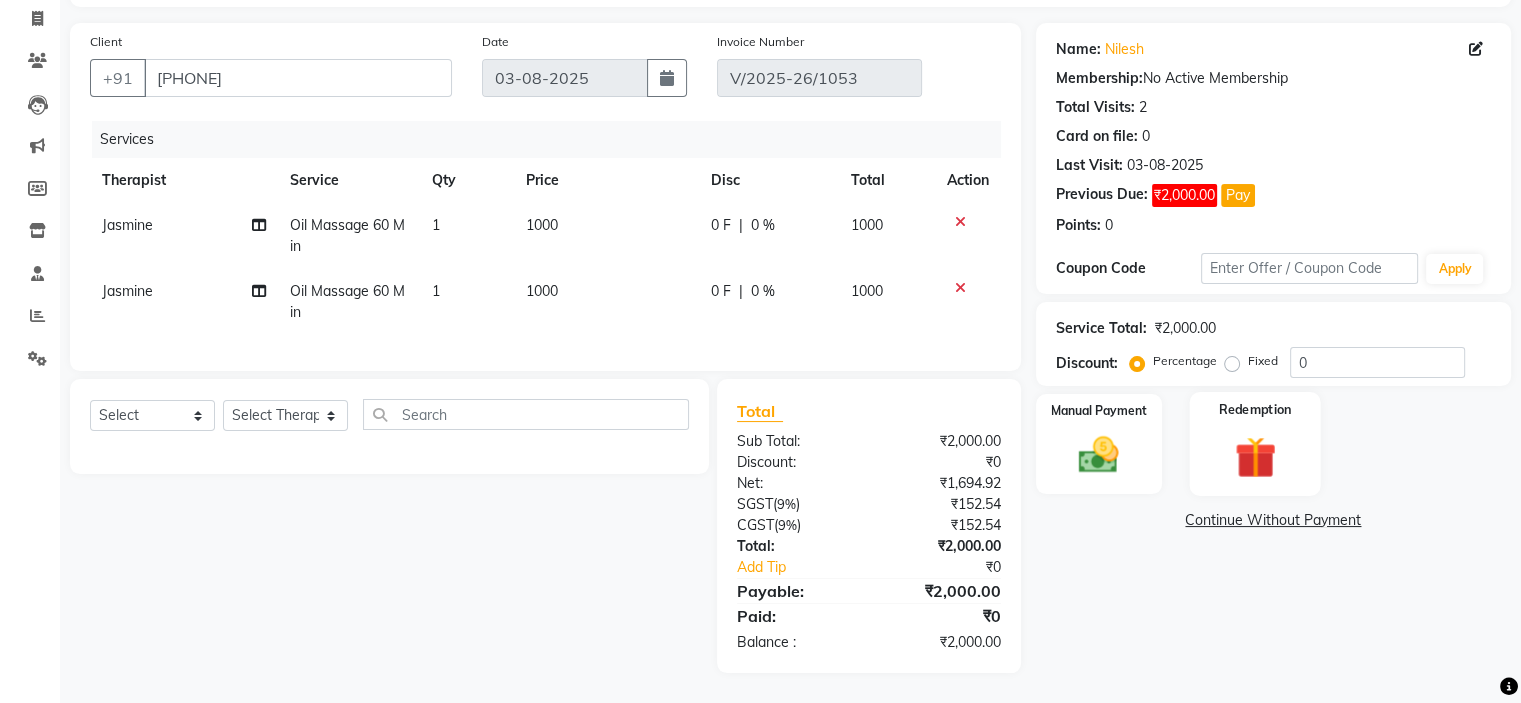click 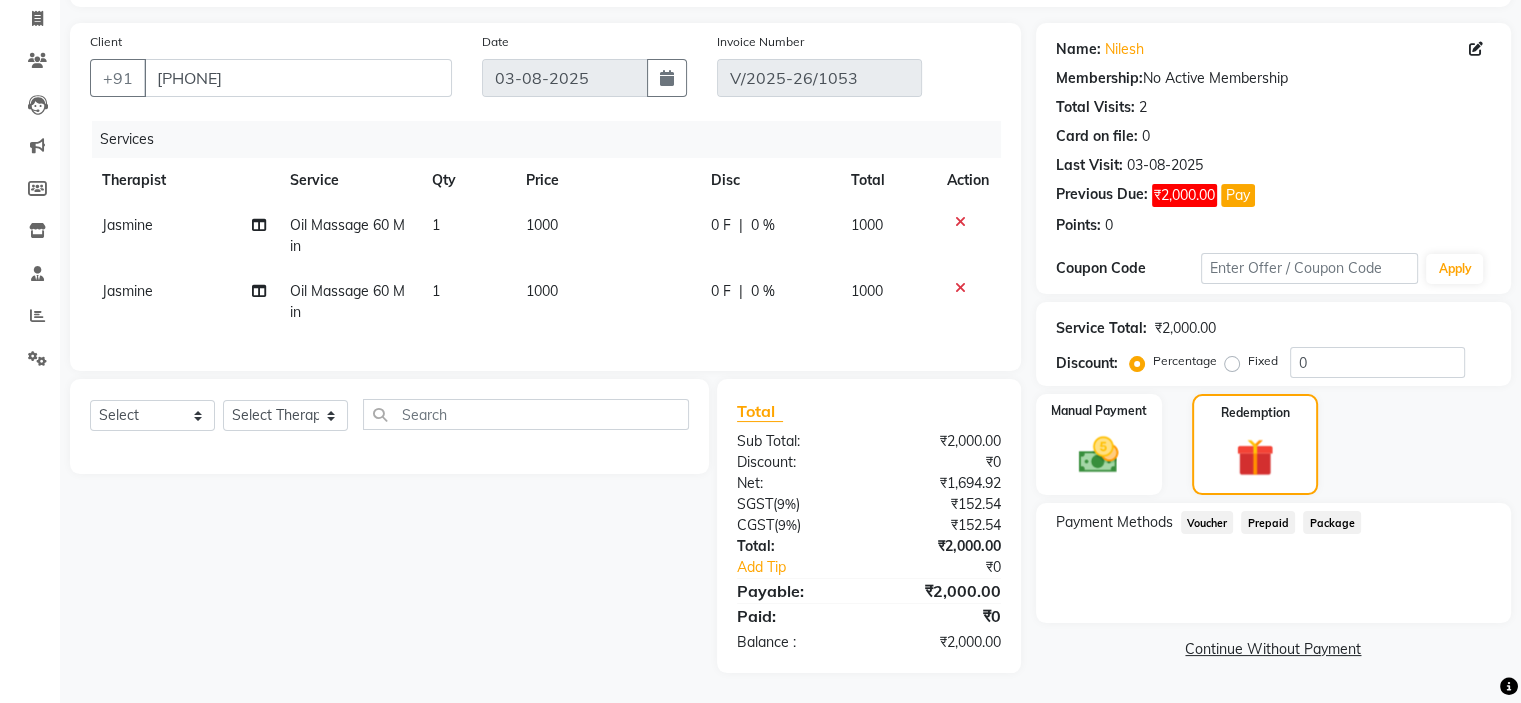 click on "Package" 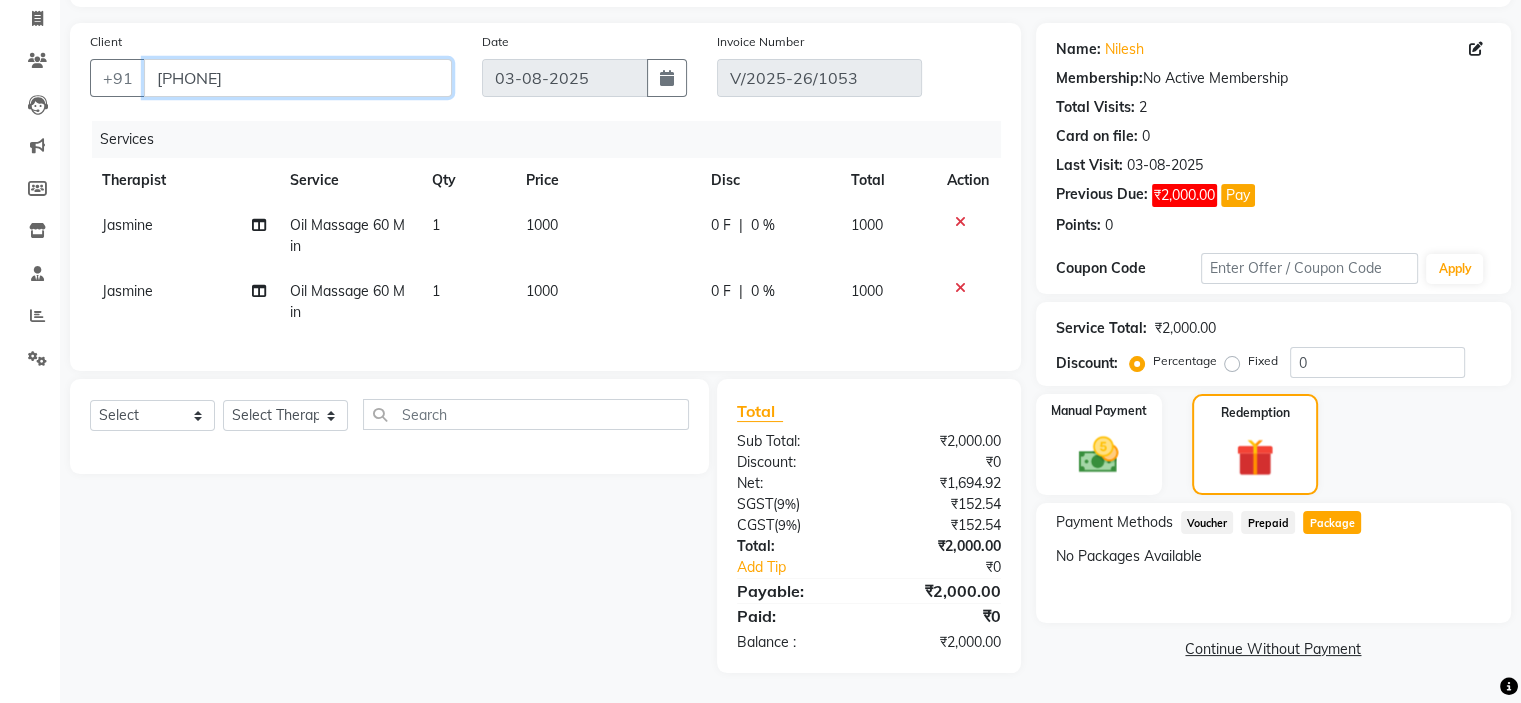drag, startPoint x: 306, startPoint y: 67, endPoint x: 0, endPoint y: 112, distance: 309.29114 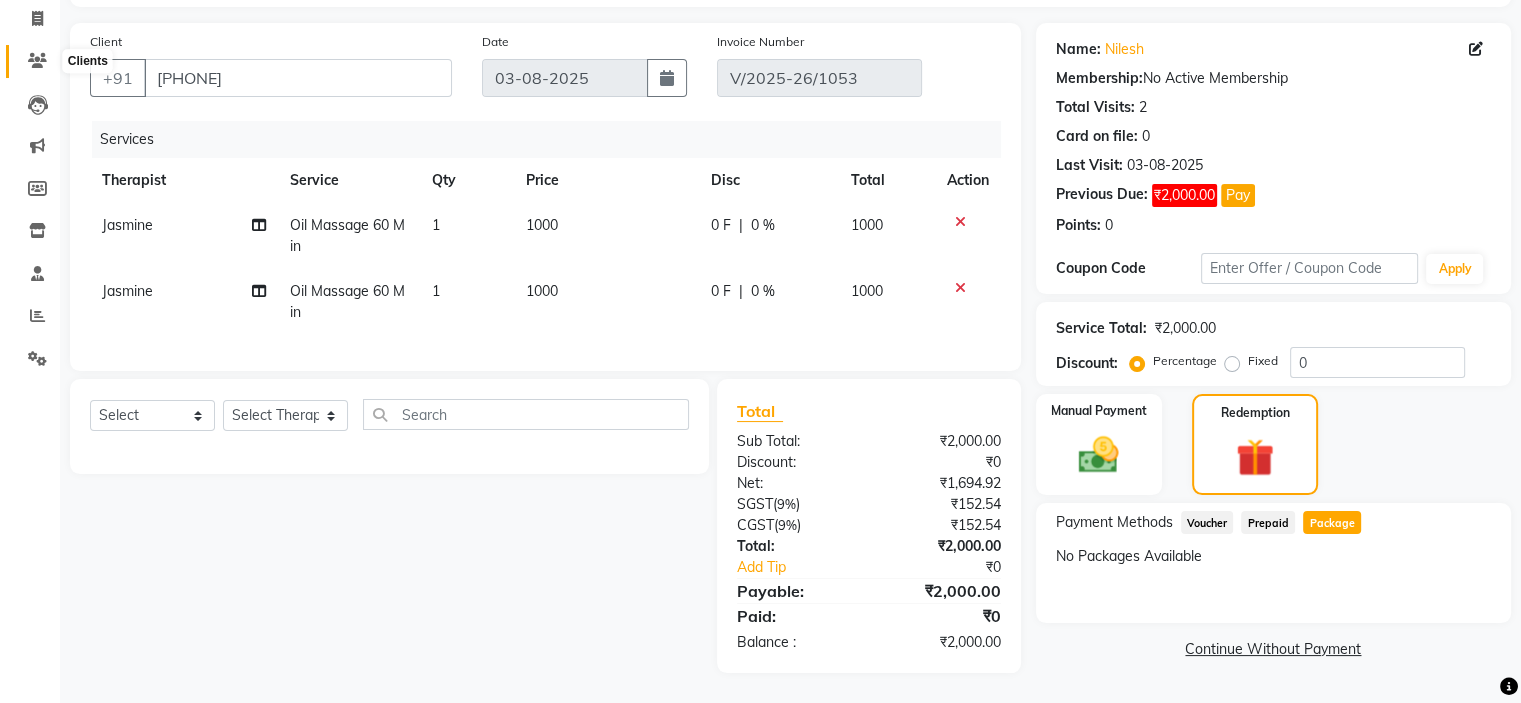 click 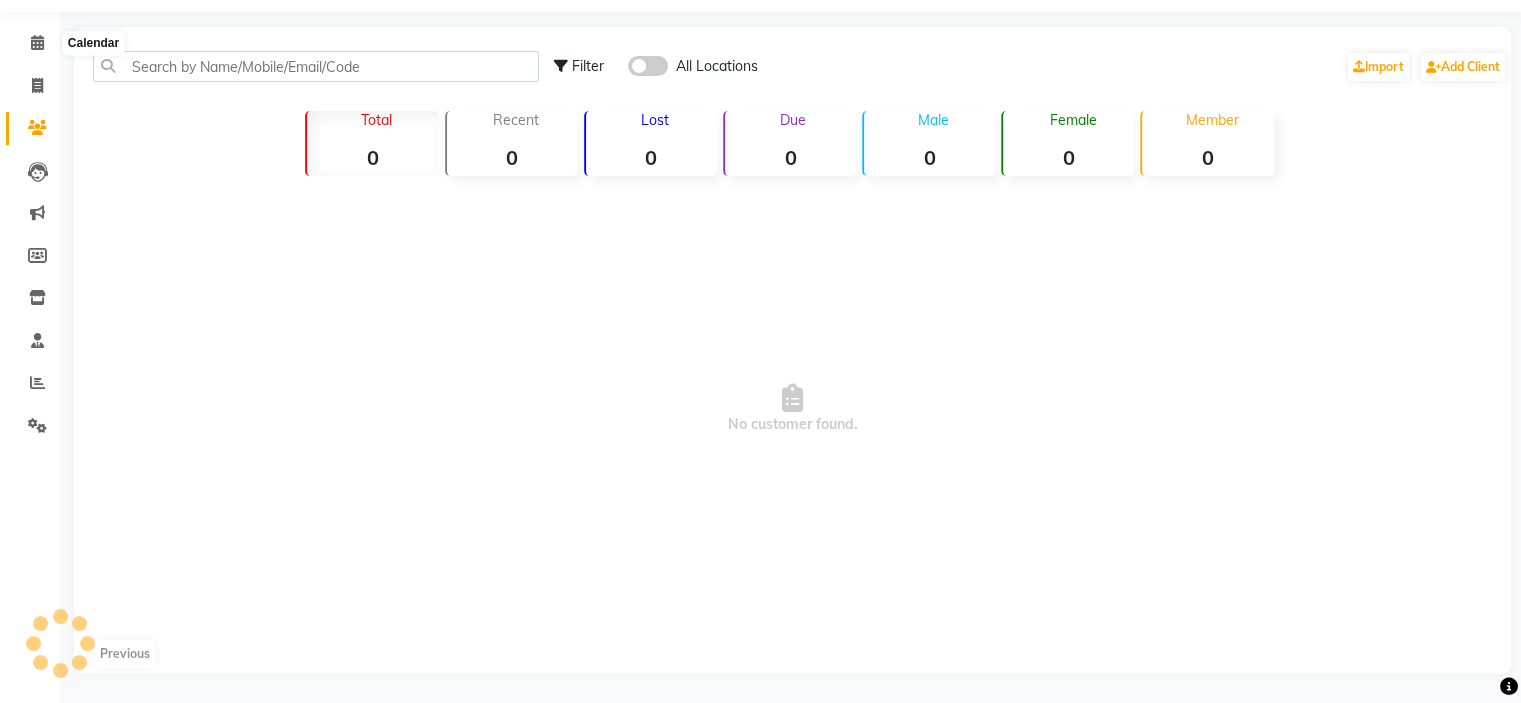 scroll, scrollTop: 142, scrollLeft: 0, axis: vertical 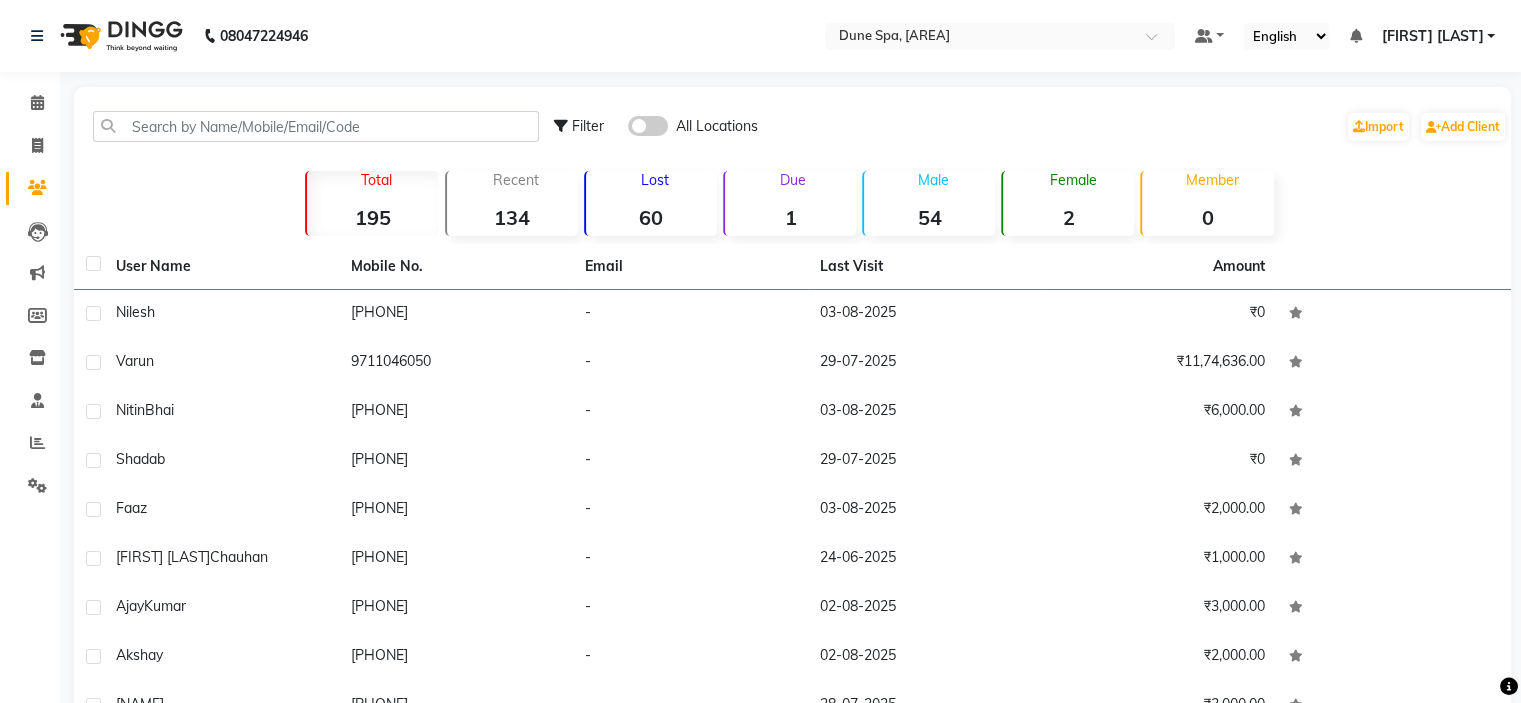 click 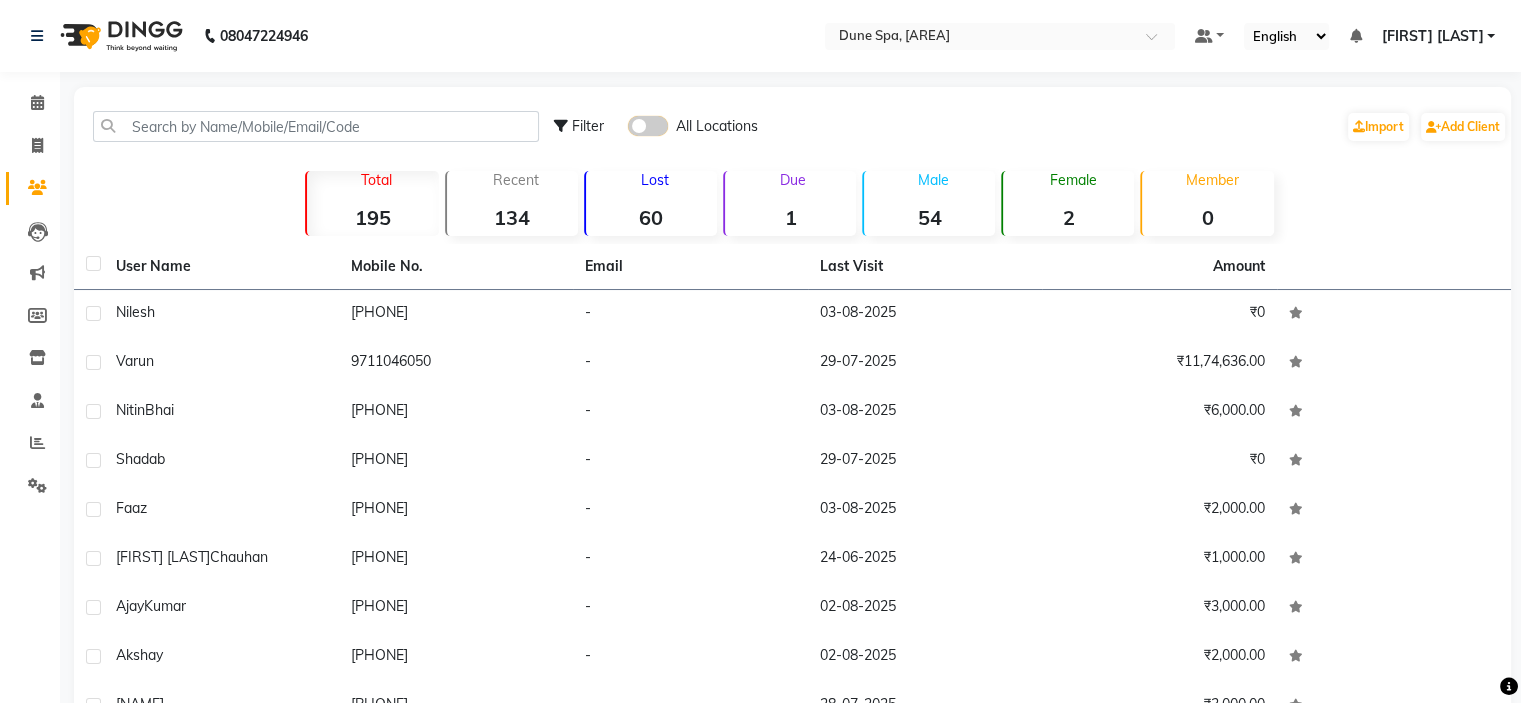 click 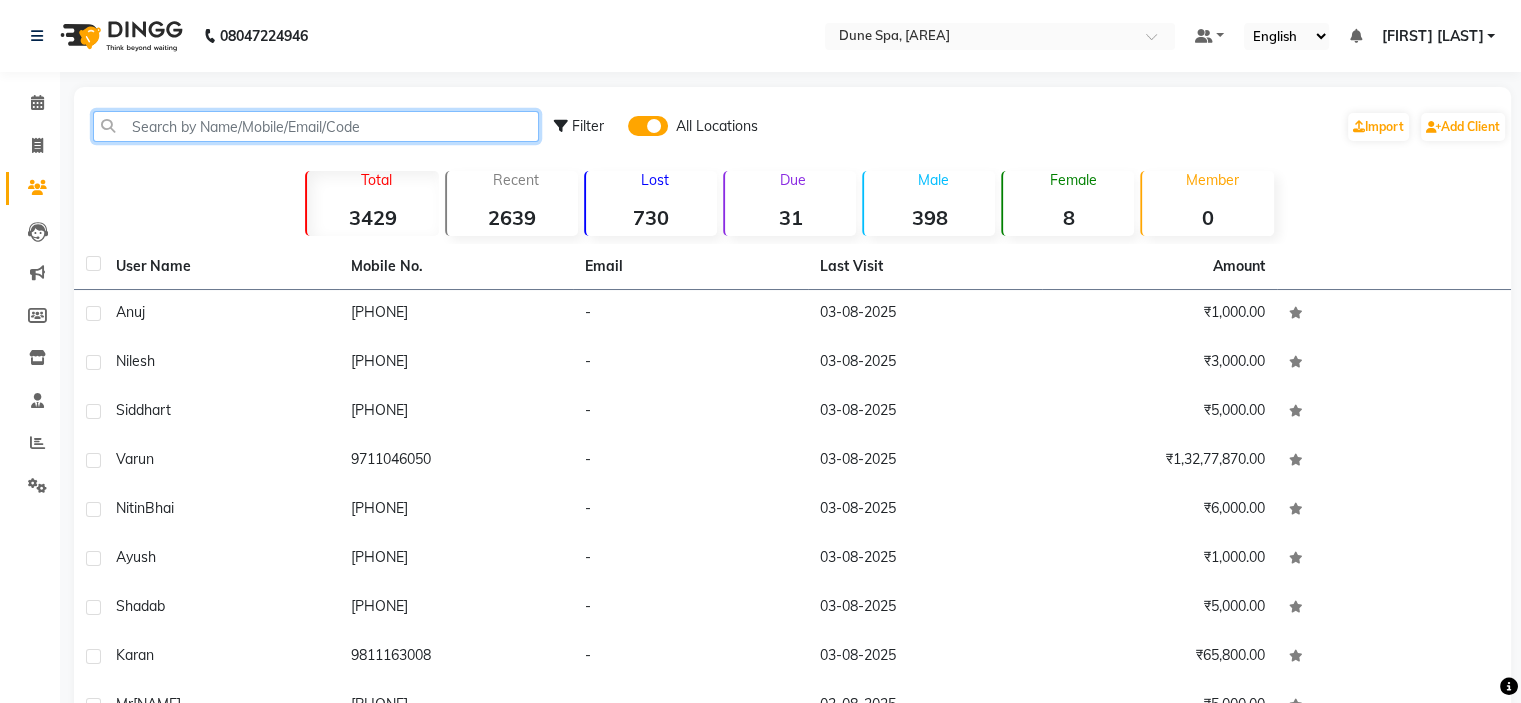 click 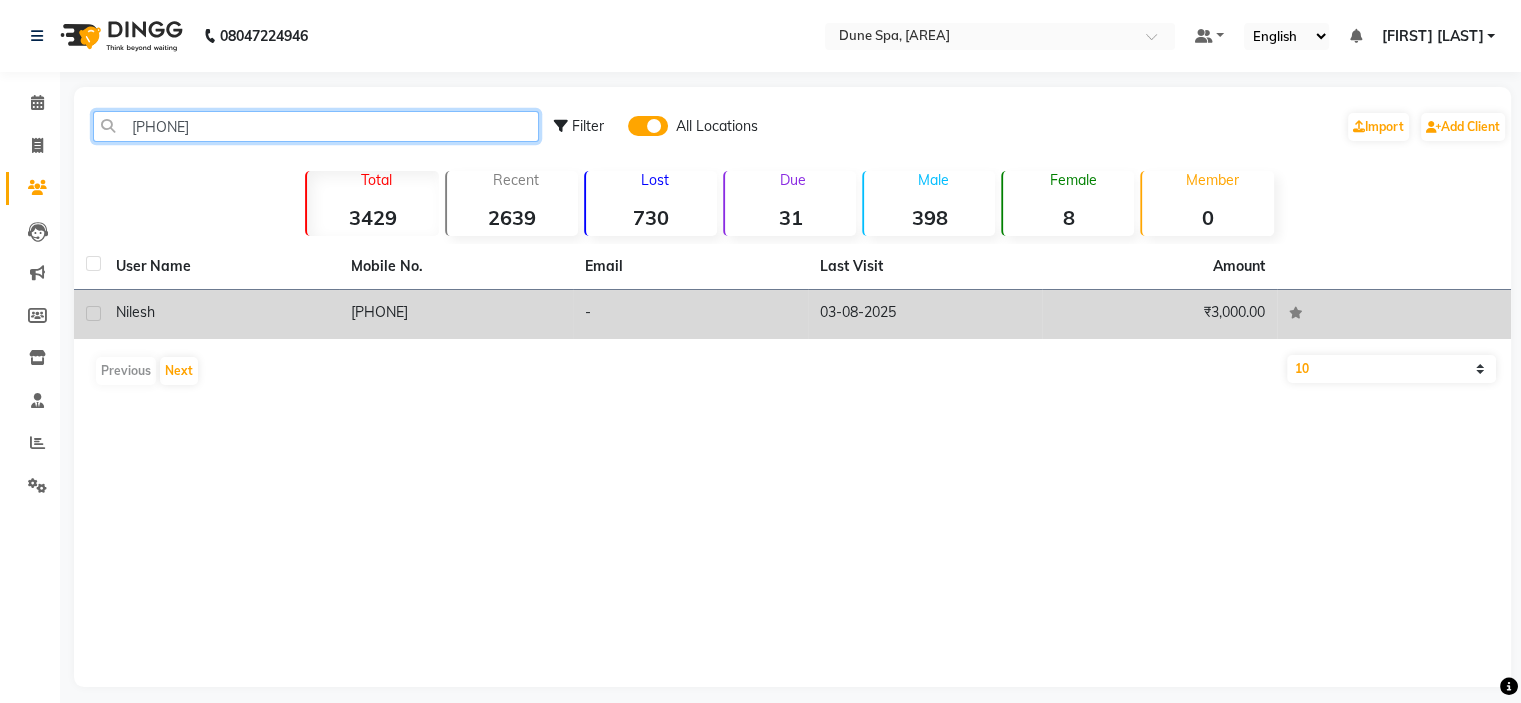 type on "[PHONE]" 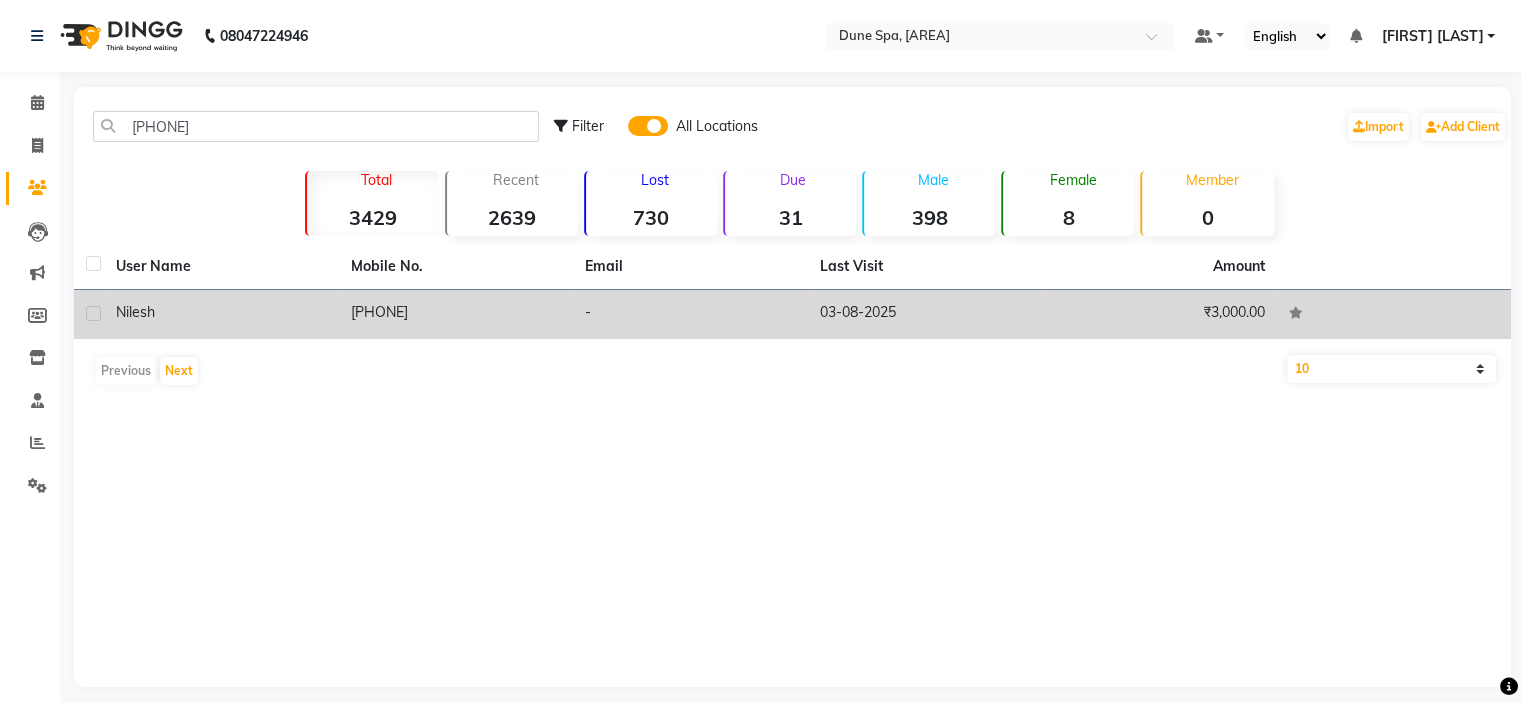 click on "-" 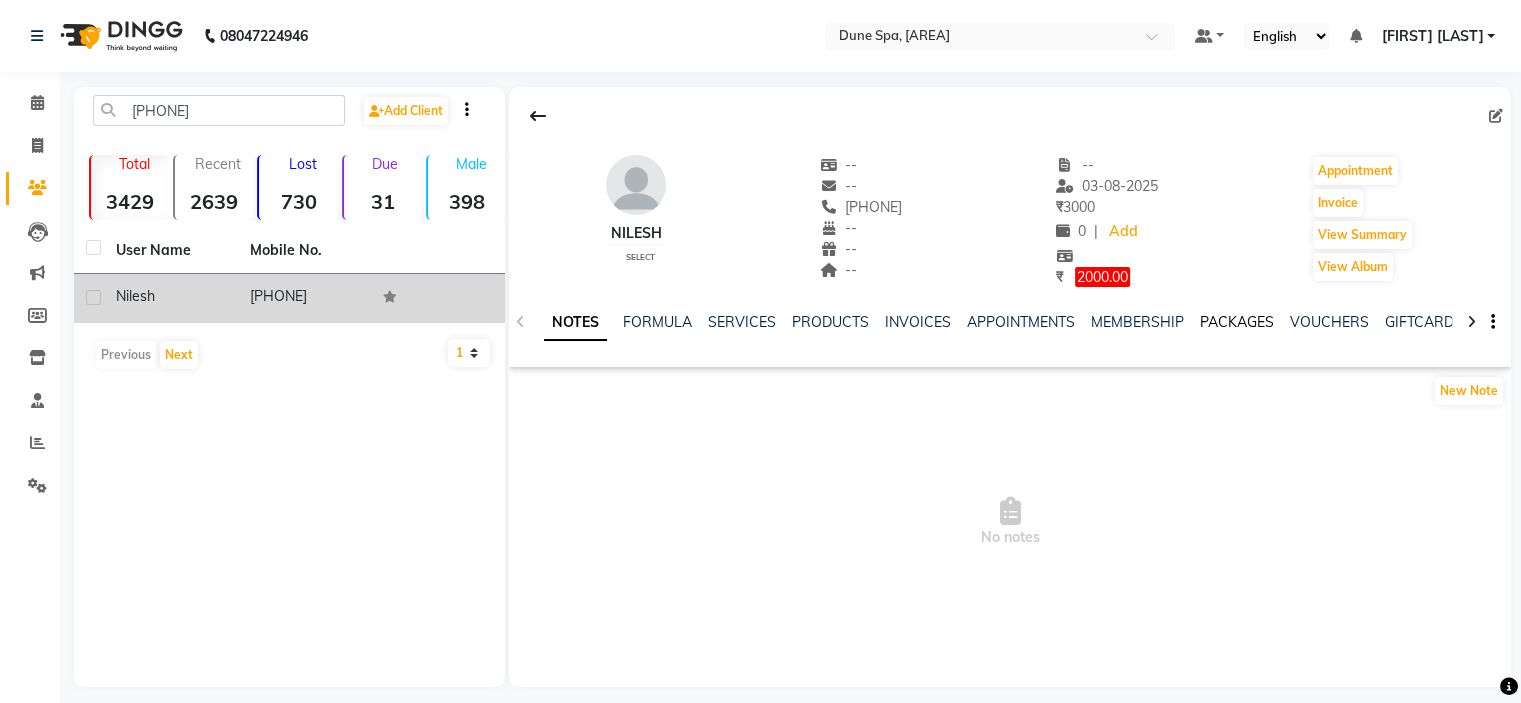 click on "PACKAGES" 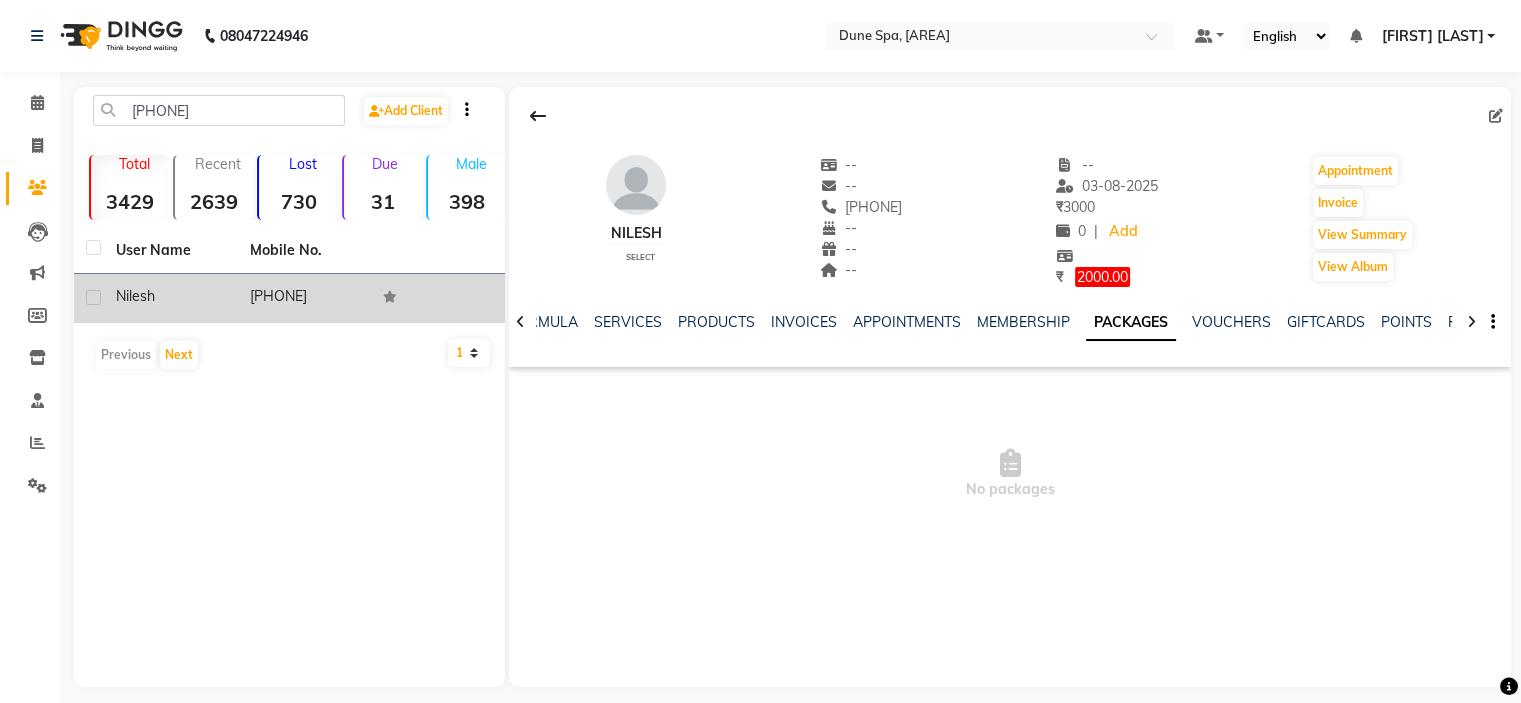 click on "No packages" at bounding box center (1010, 475) 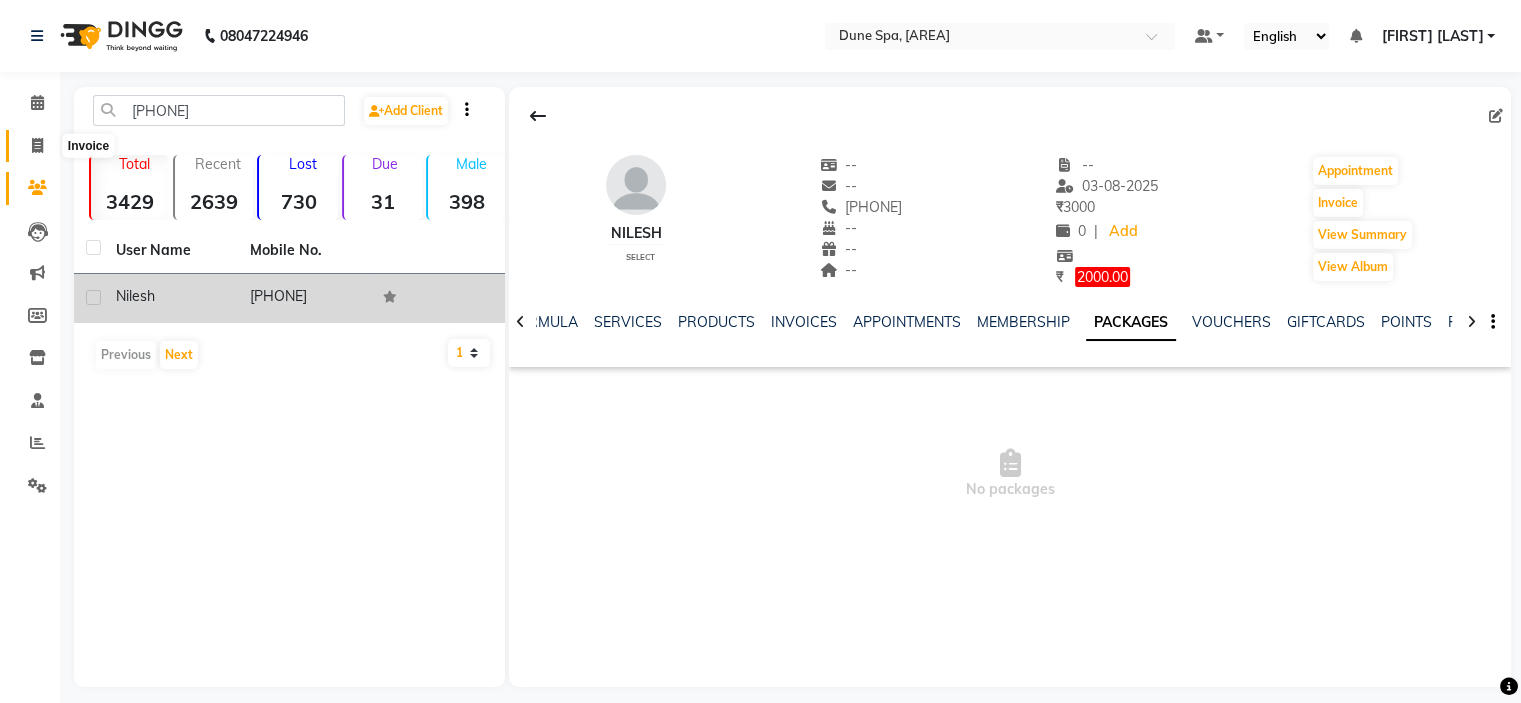 click 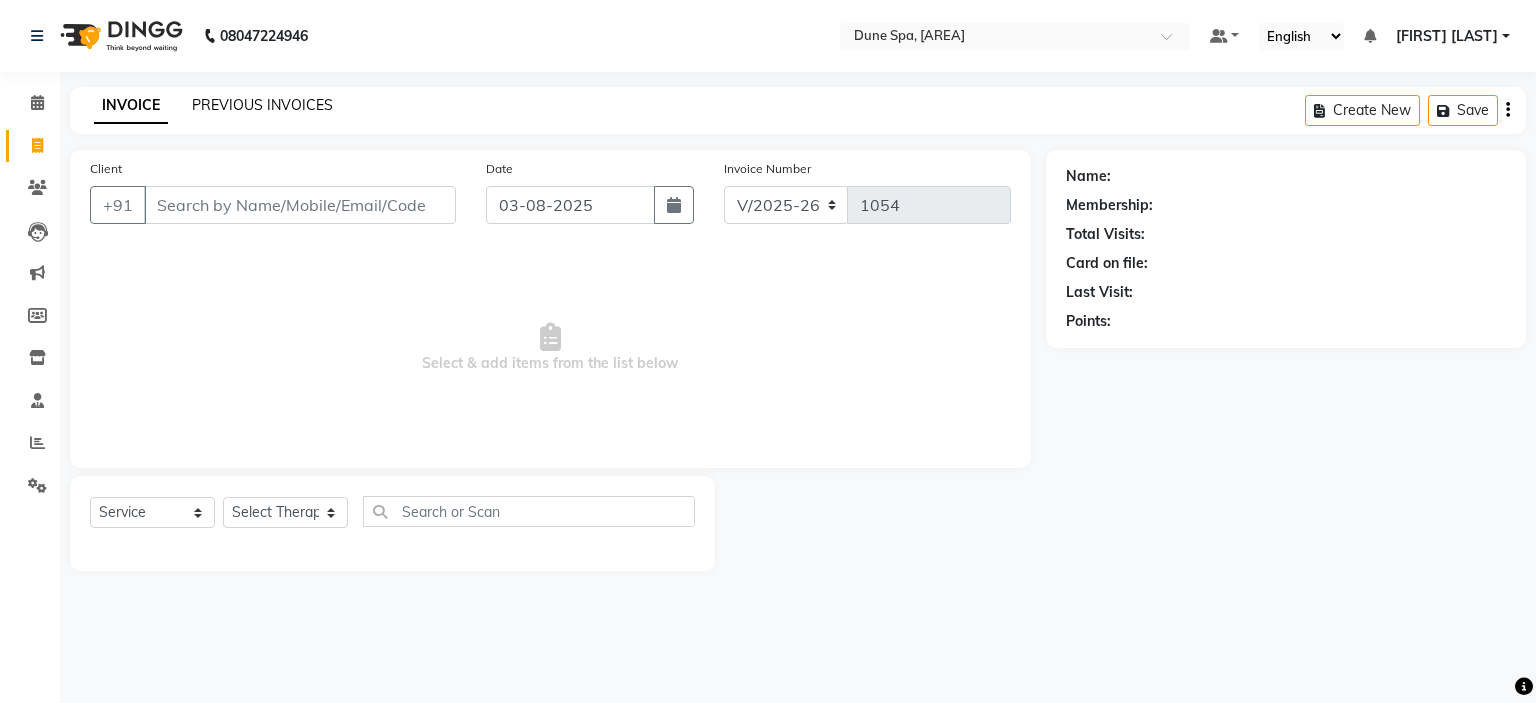 click on "PREVIOUS INVOICES" 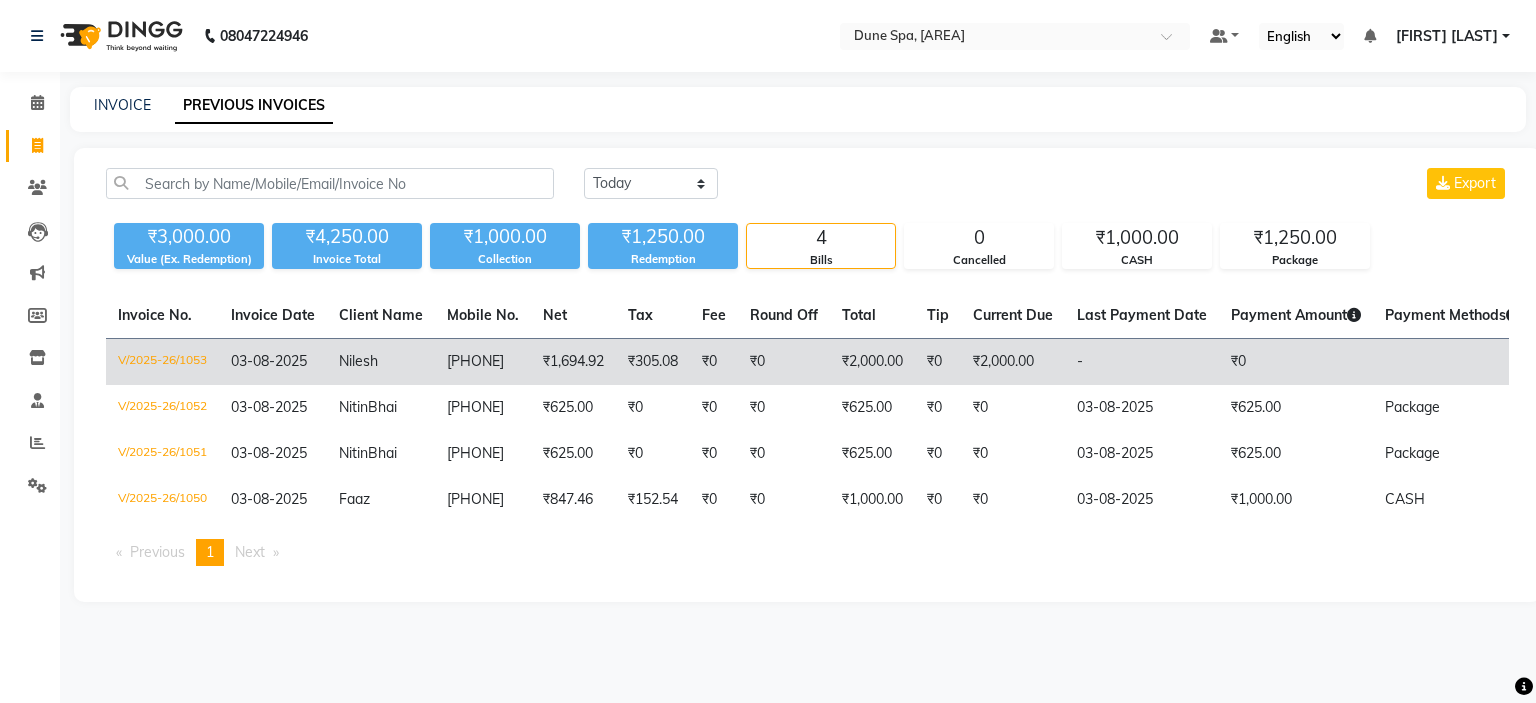 click on "-" 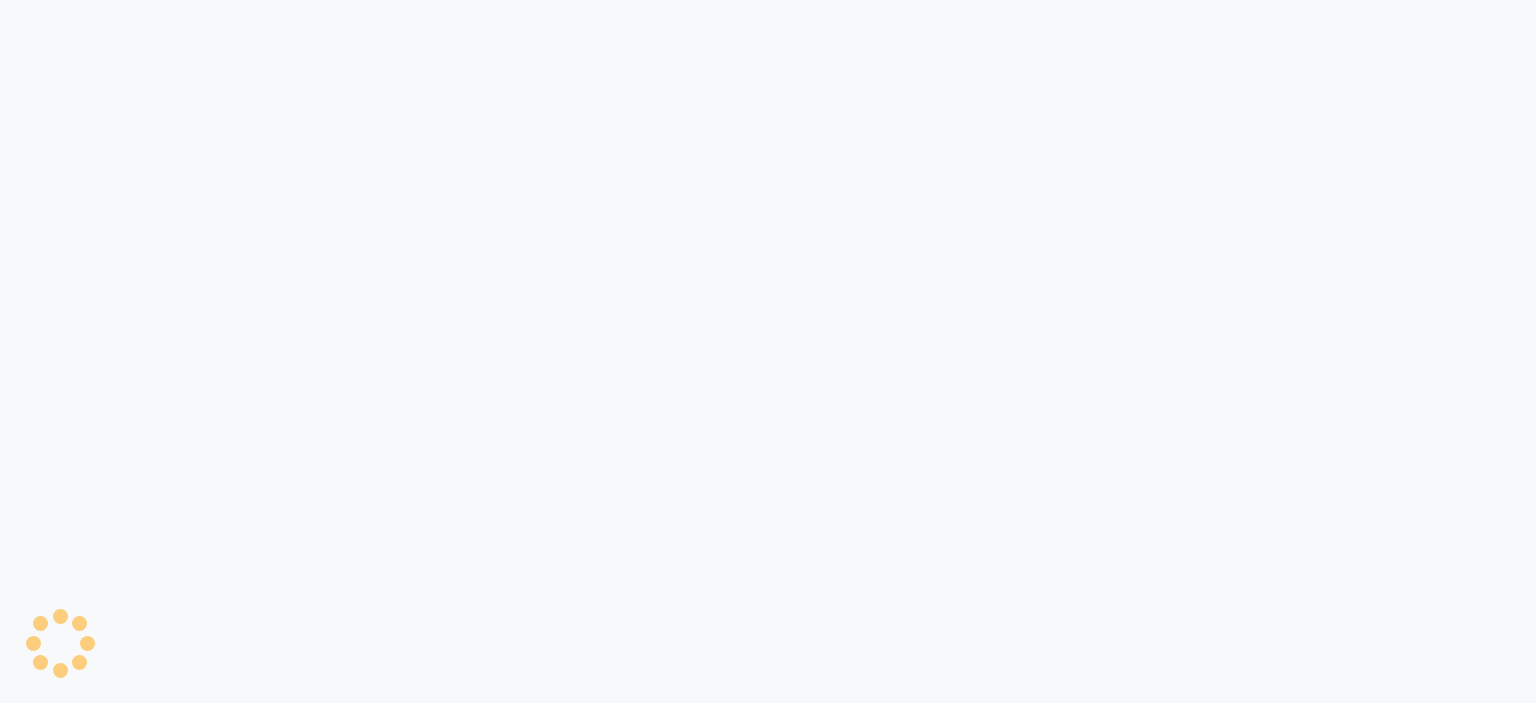 scroll, scrollTop: 0, scrollLeft: 0, axis: both 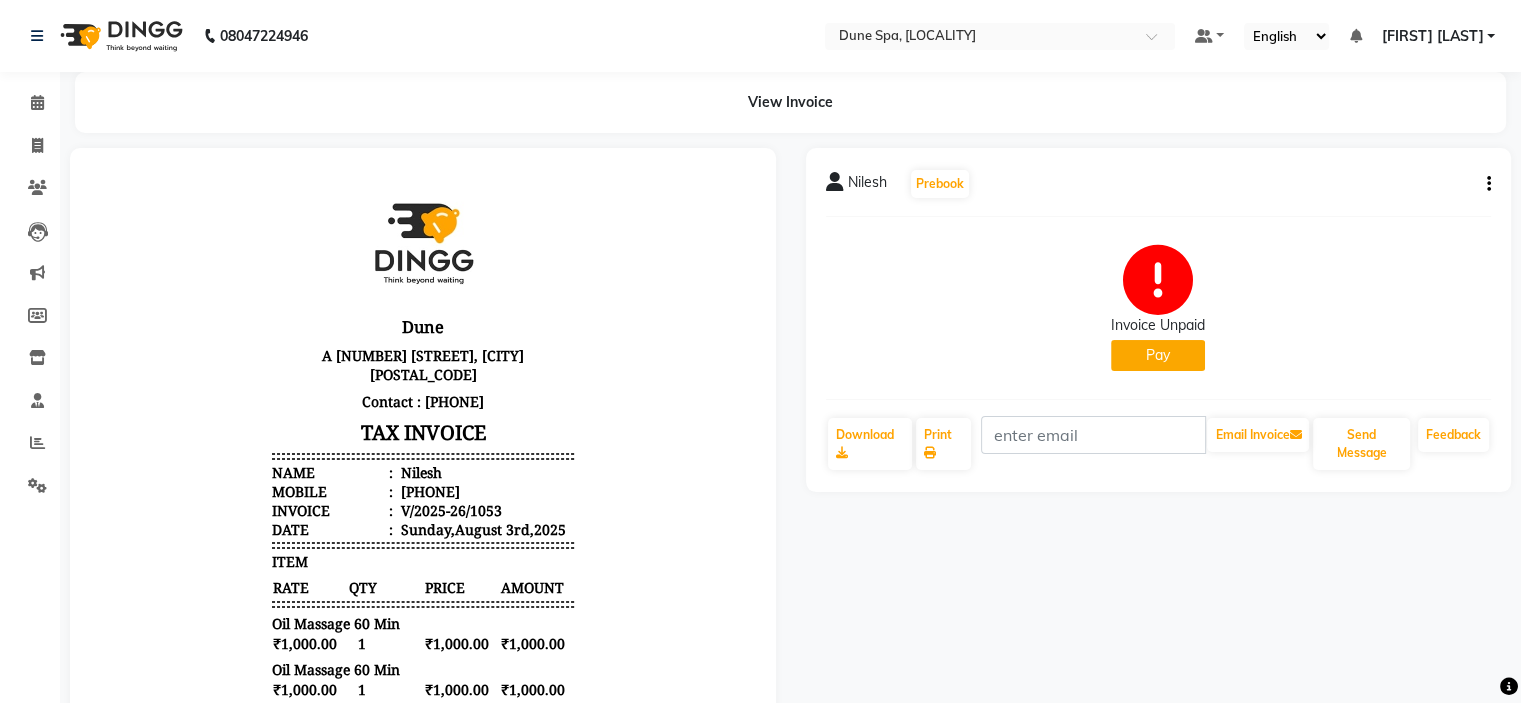click 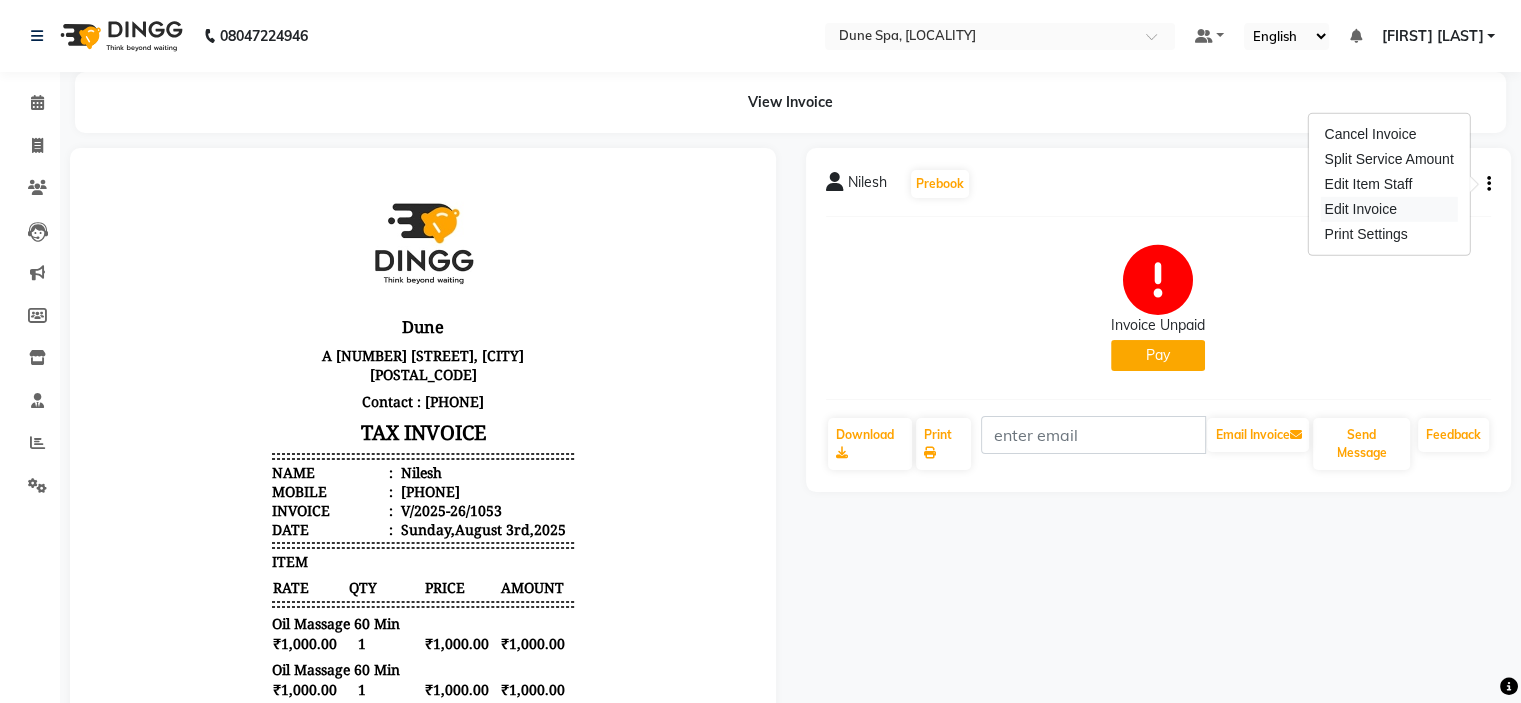 click on "Edit Invoice" at bounding box center [1388, 209] 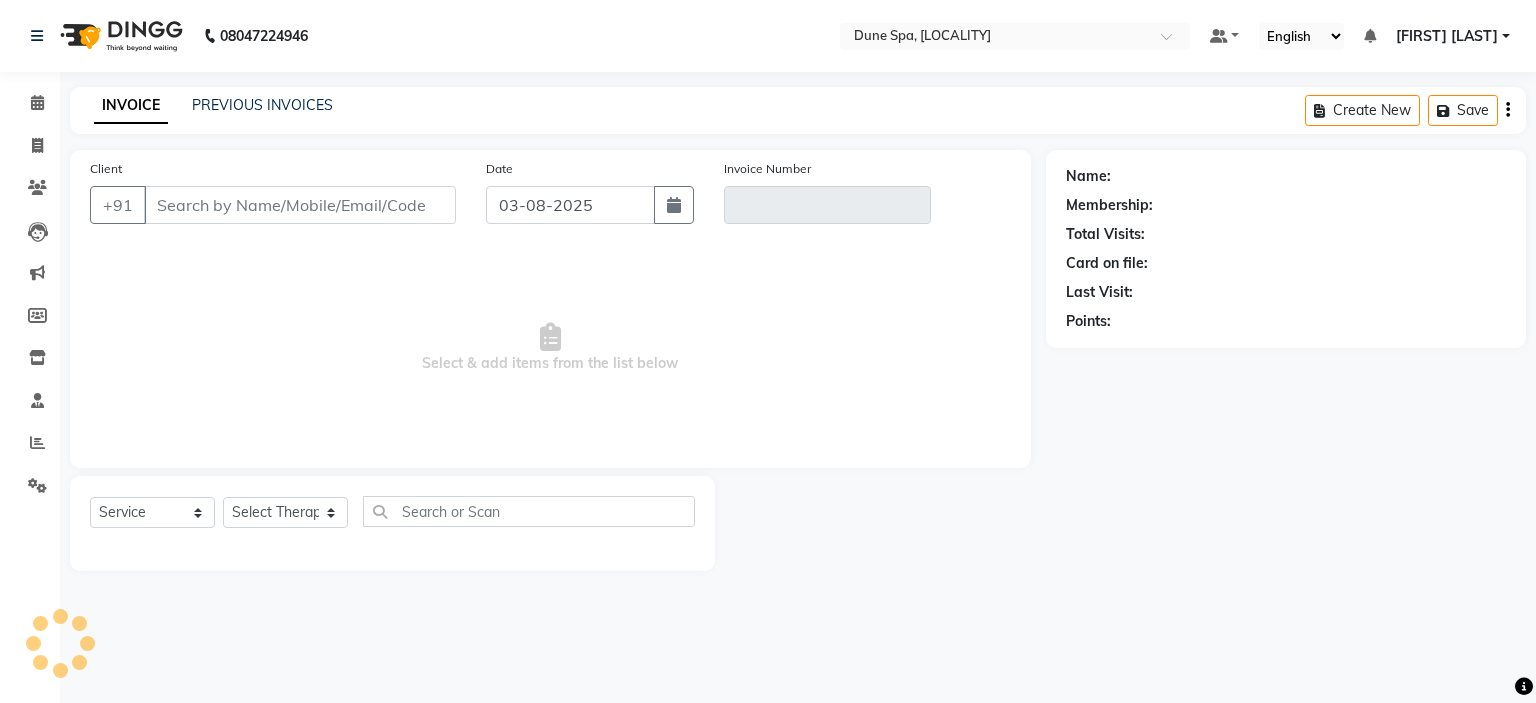 type on "[PHONE]" 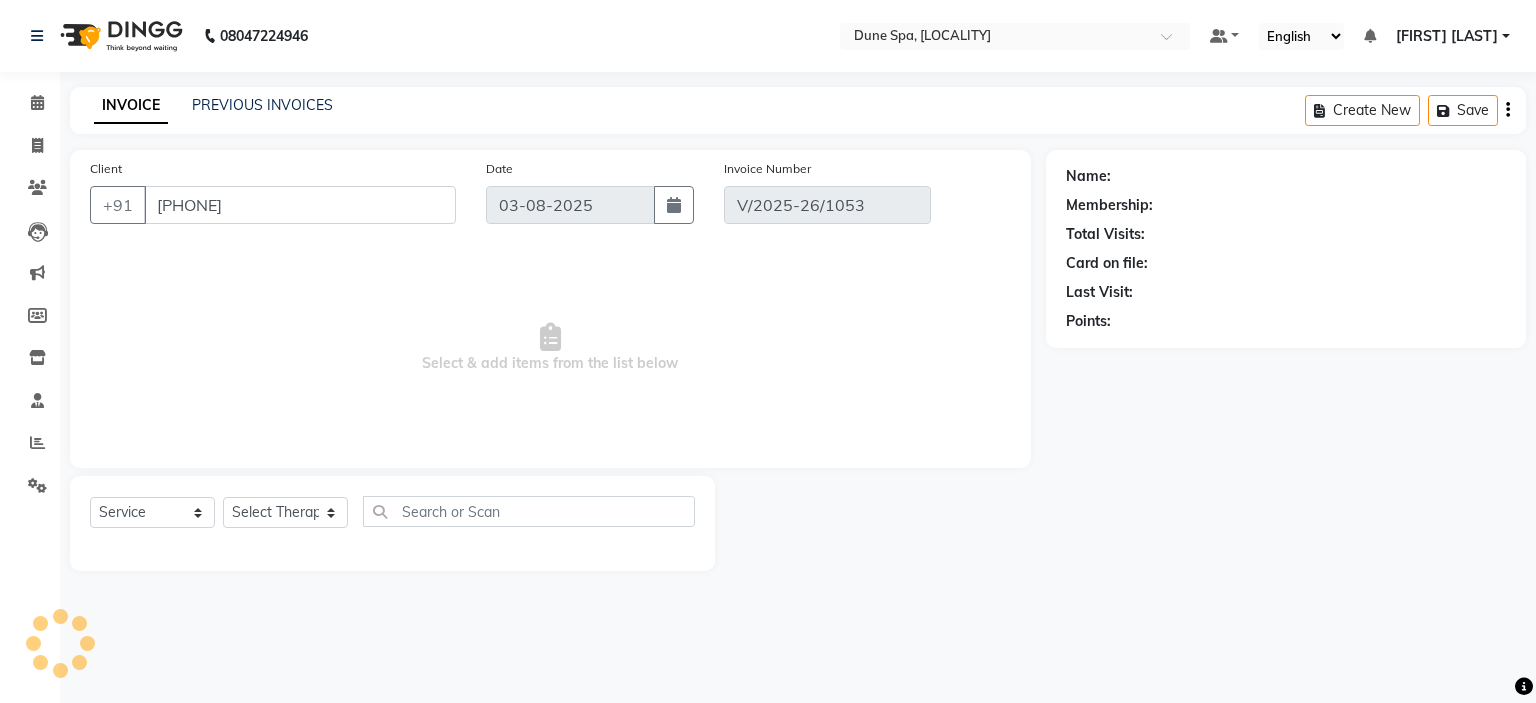 select on "select" 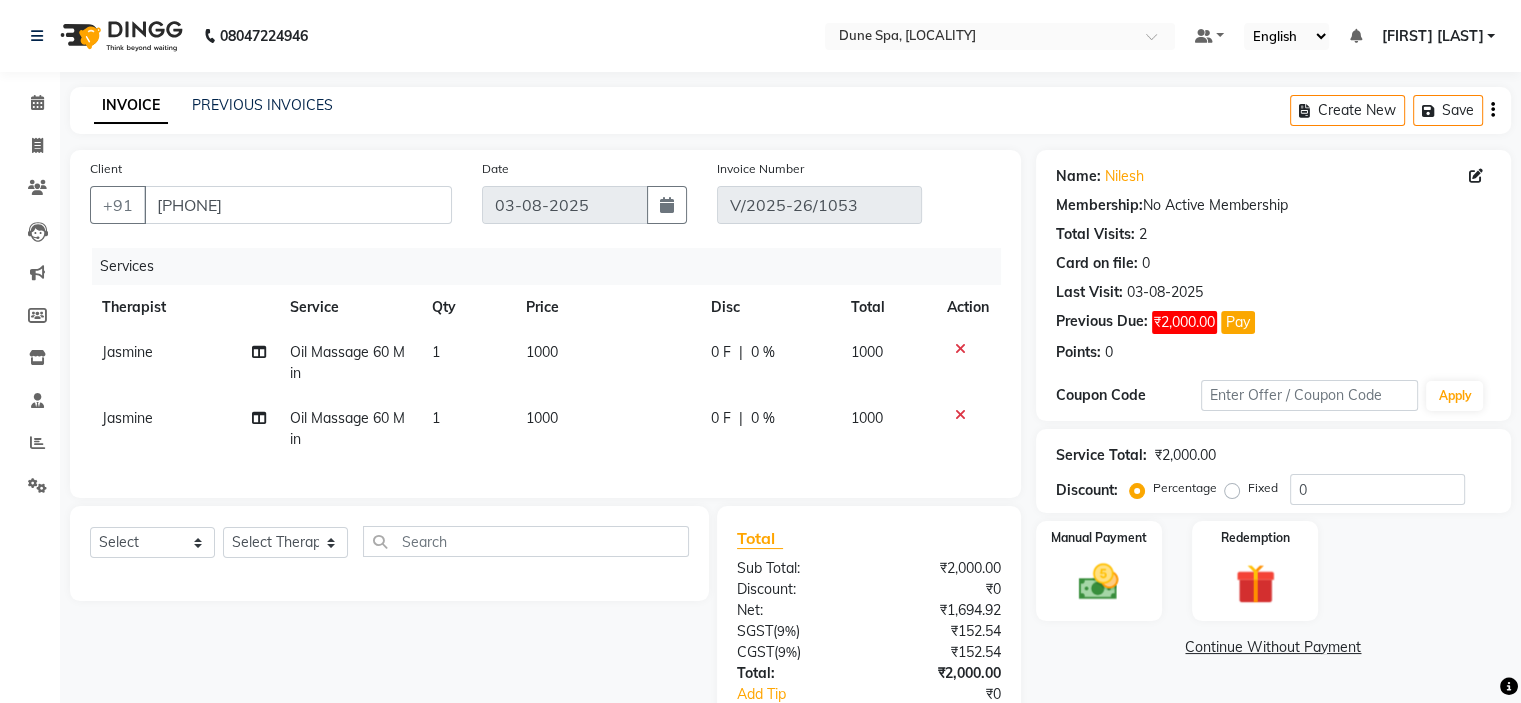 click 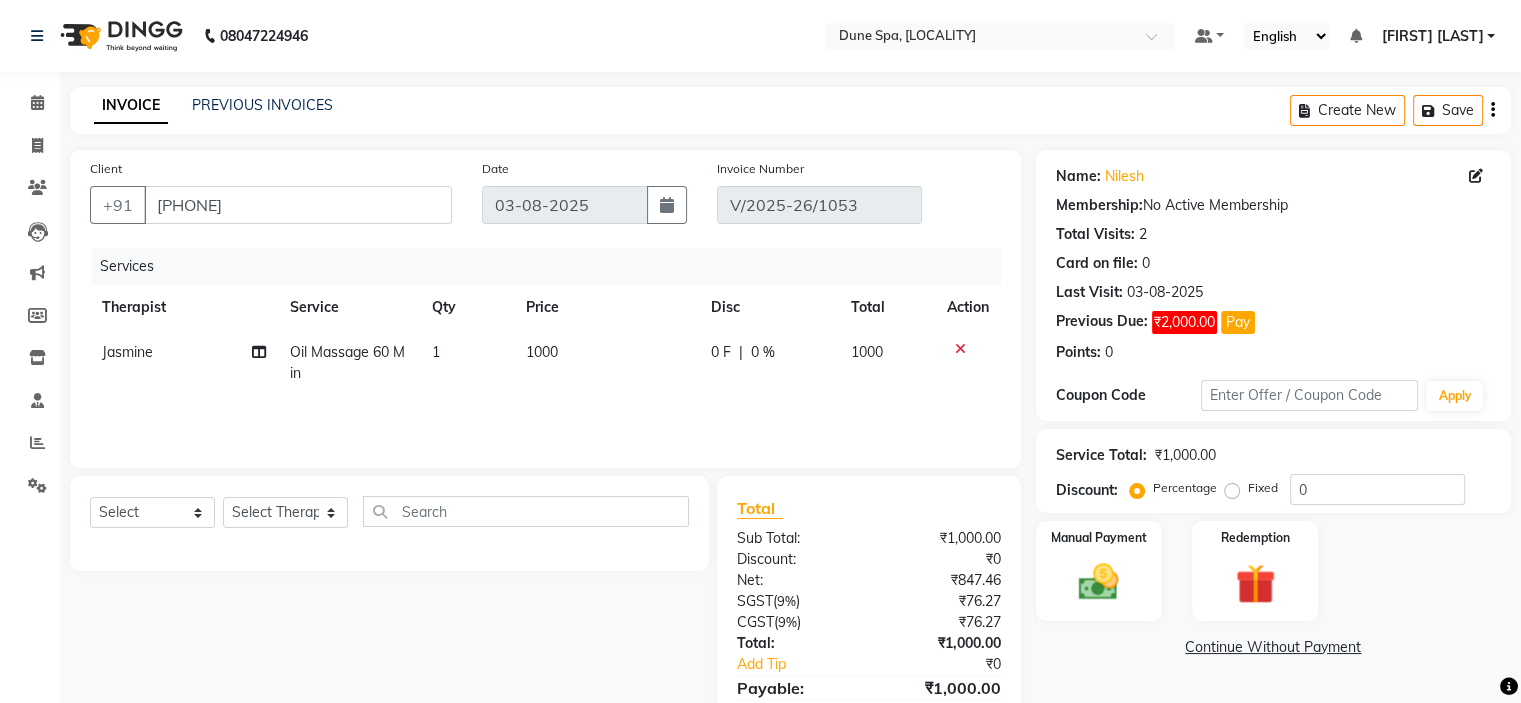 scroll, scrollTop: 97, scrollLeft: 0, axis: vertical 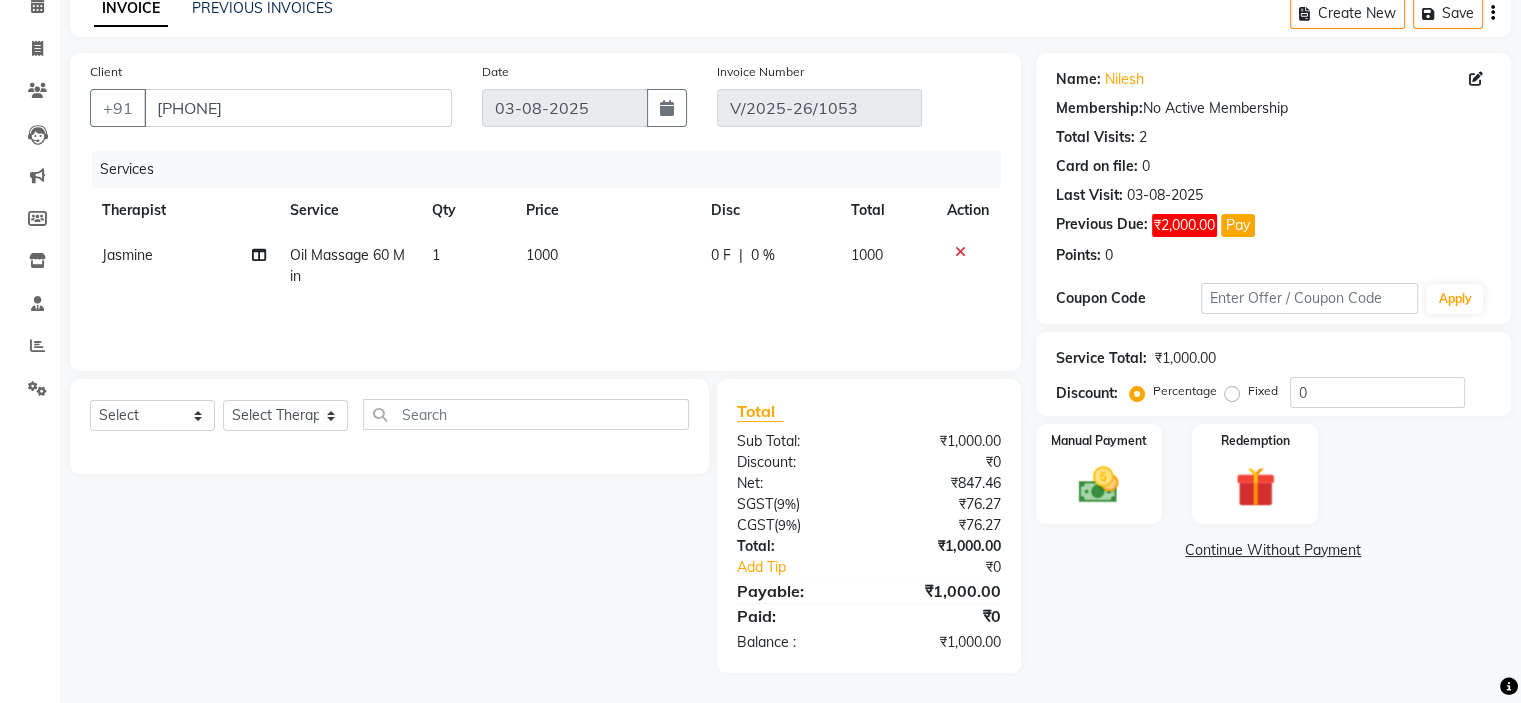 click on "Continue Without Payment" 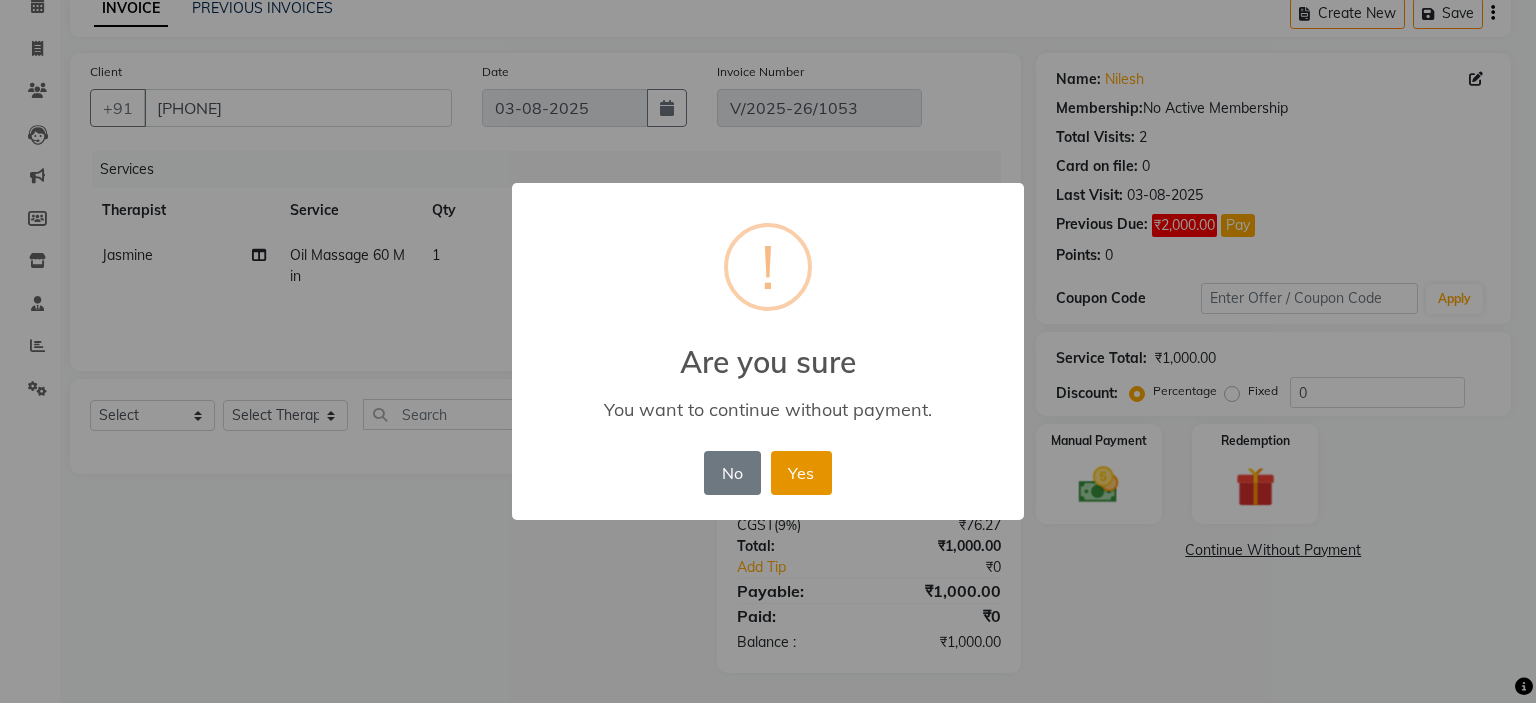 click on "Yes" at bounding box center (801, 473) 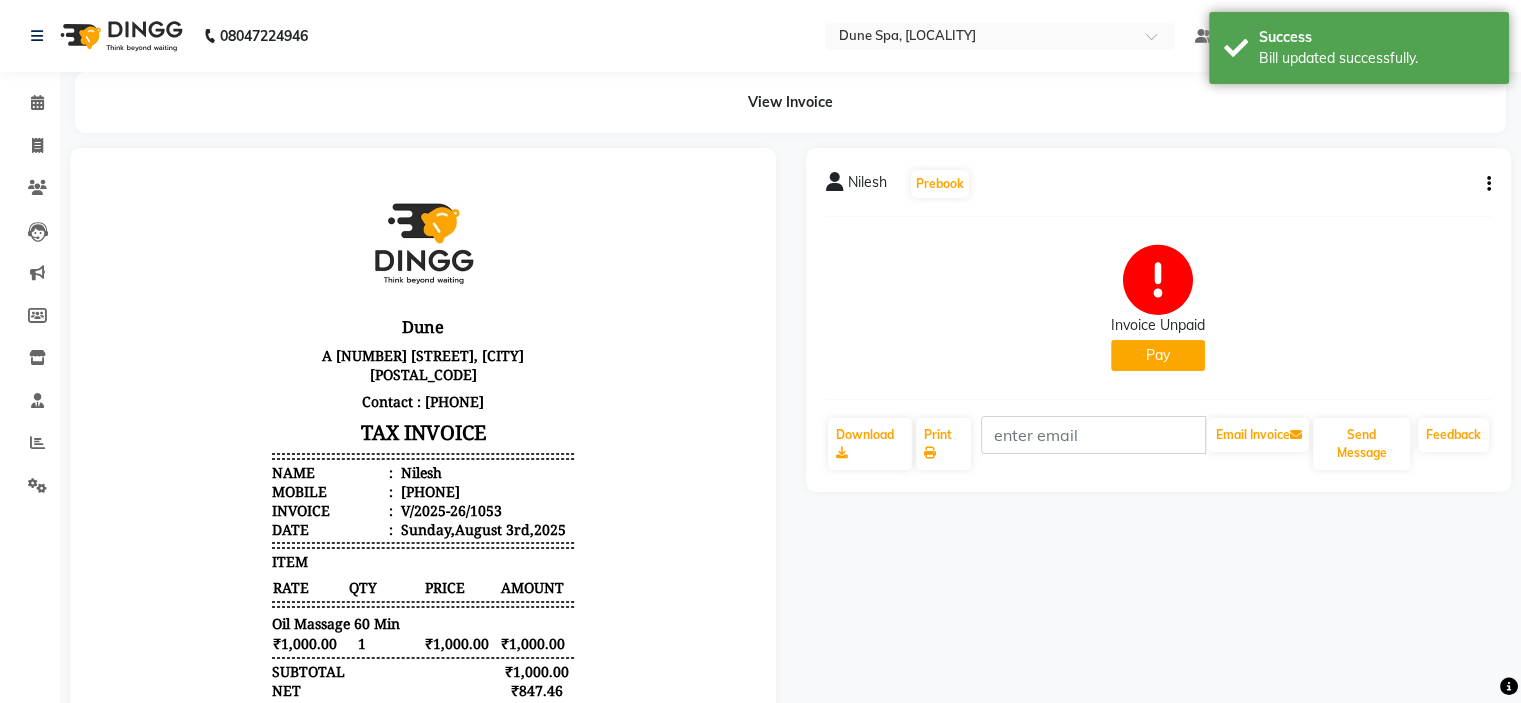 scroll, scrollTop: 0, scrollLeft: 0, axis: both 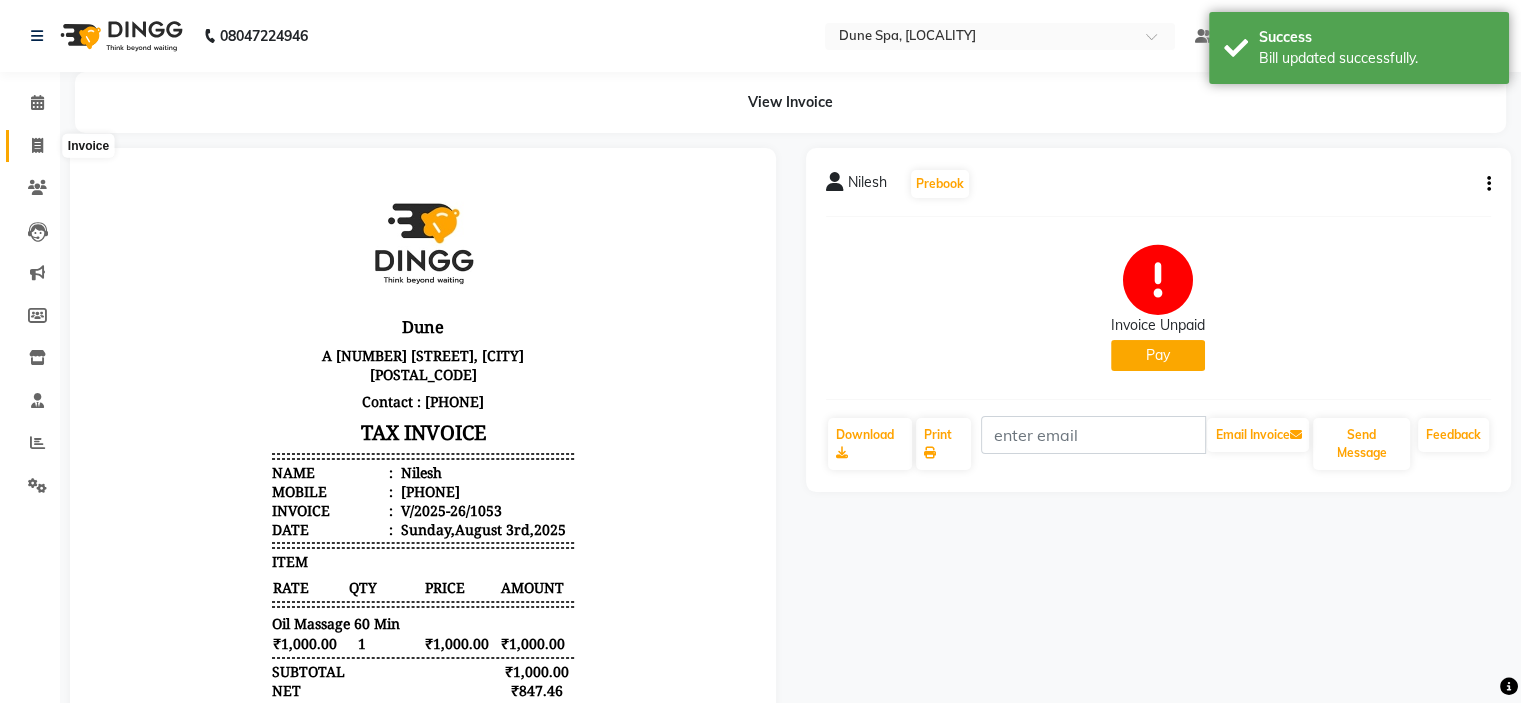 click 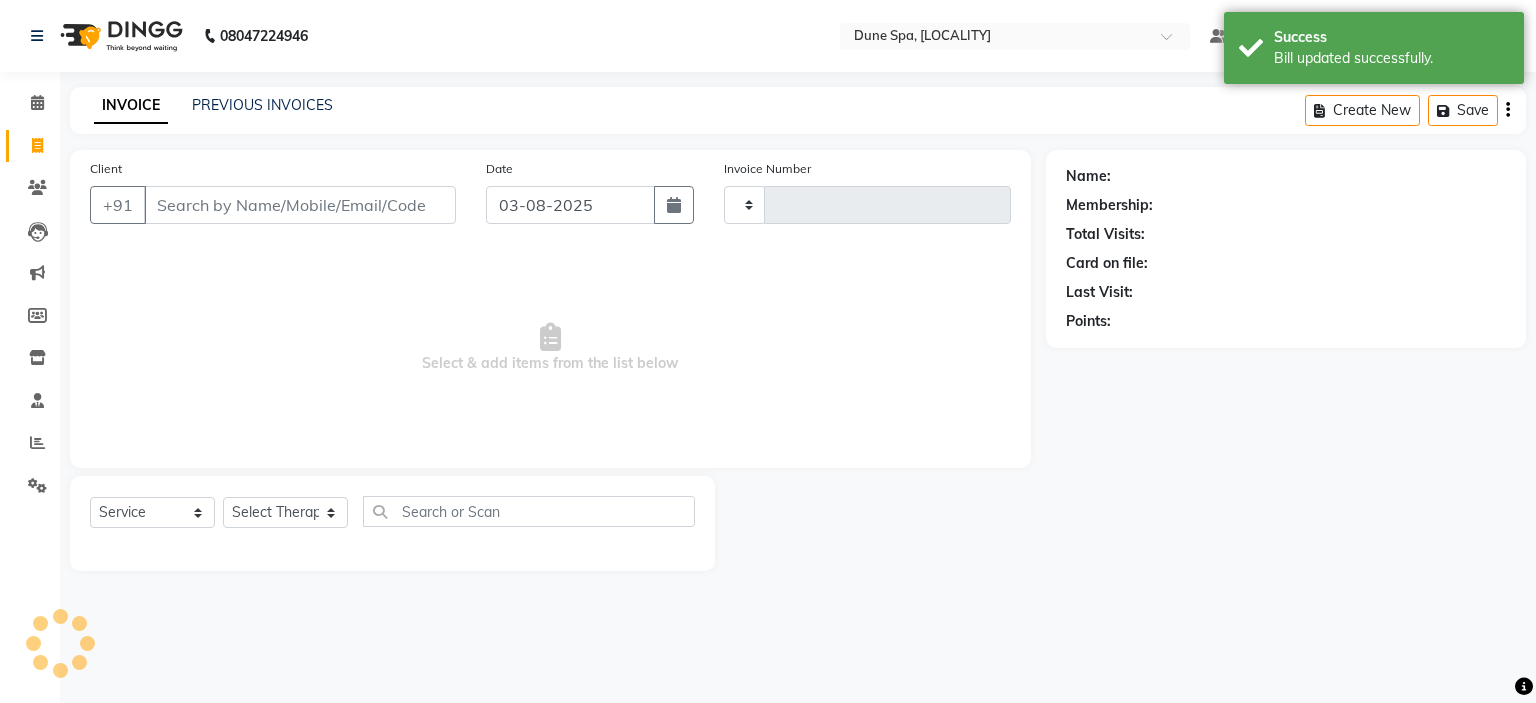 type on "1054" 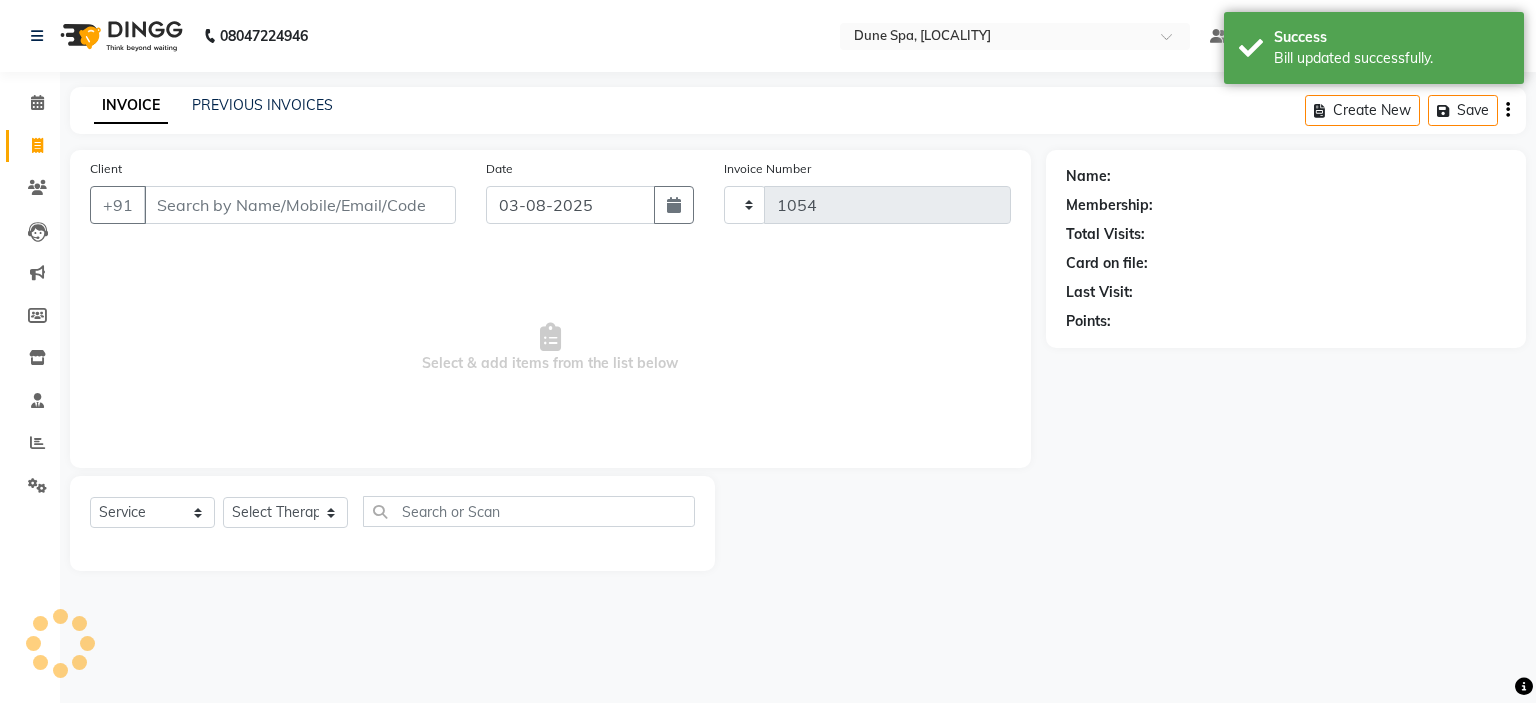 select on "7601" 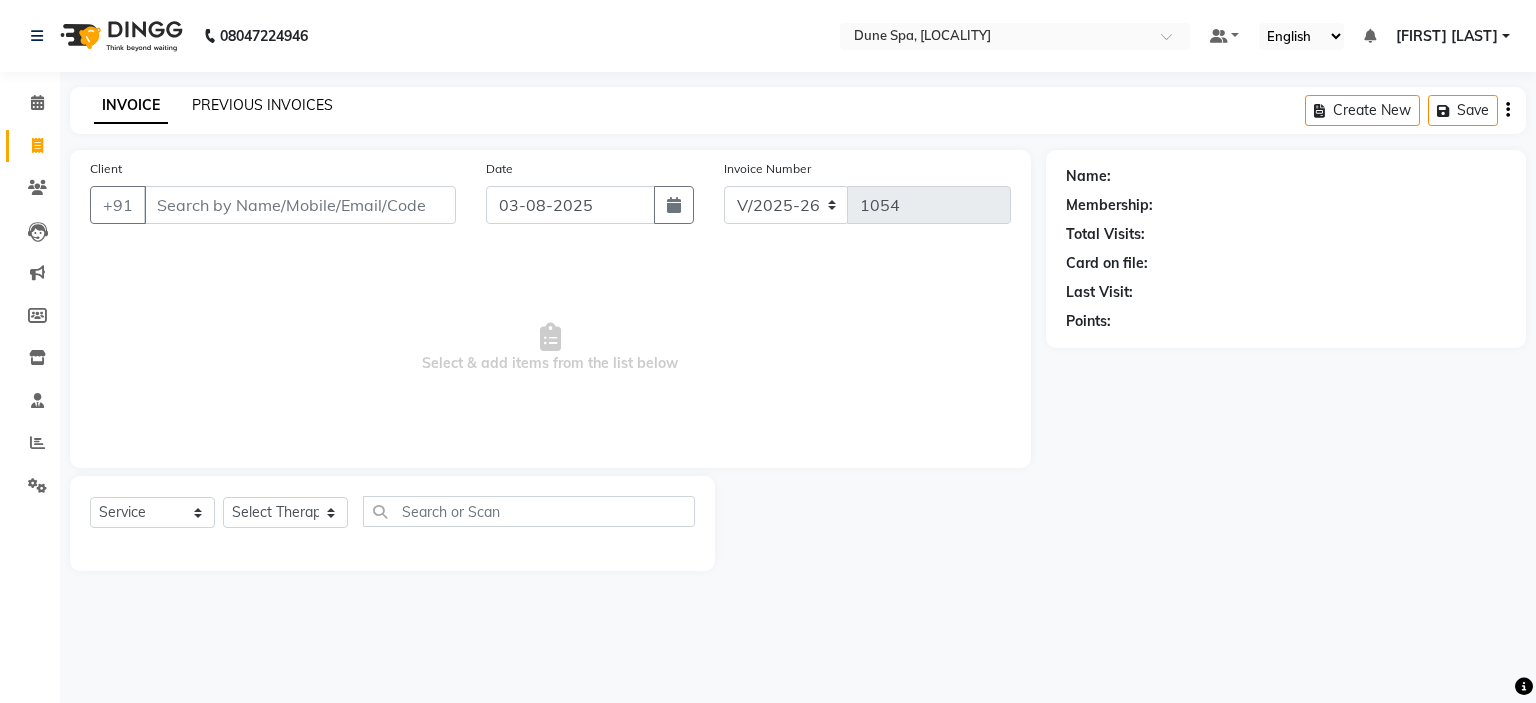 click on "PREVIOUS INVOICES" 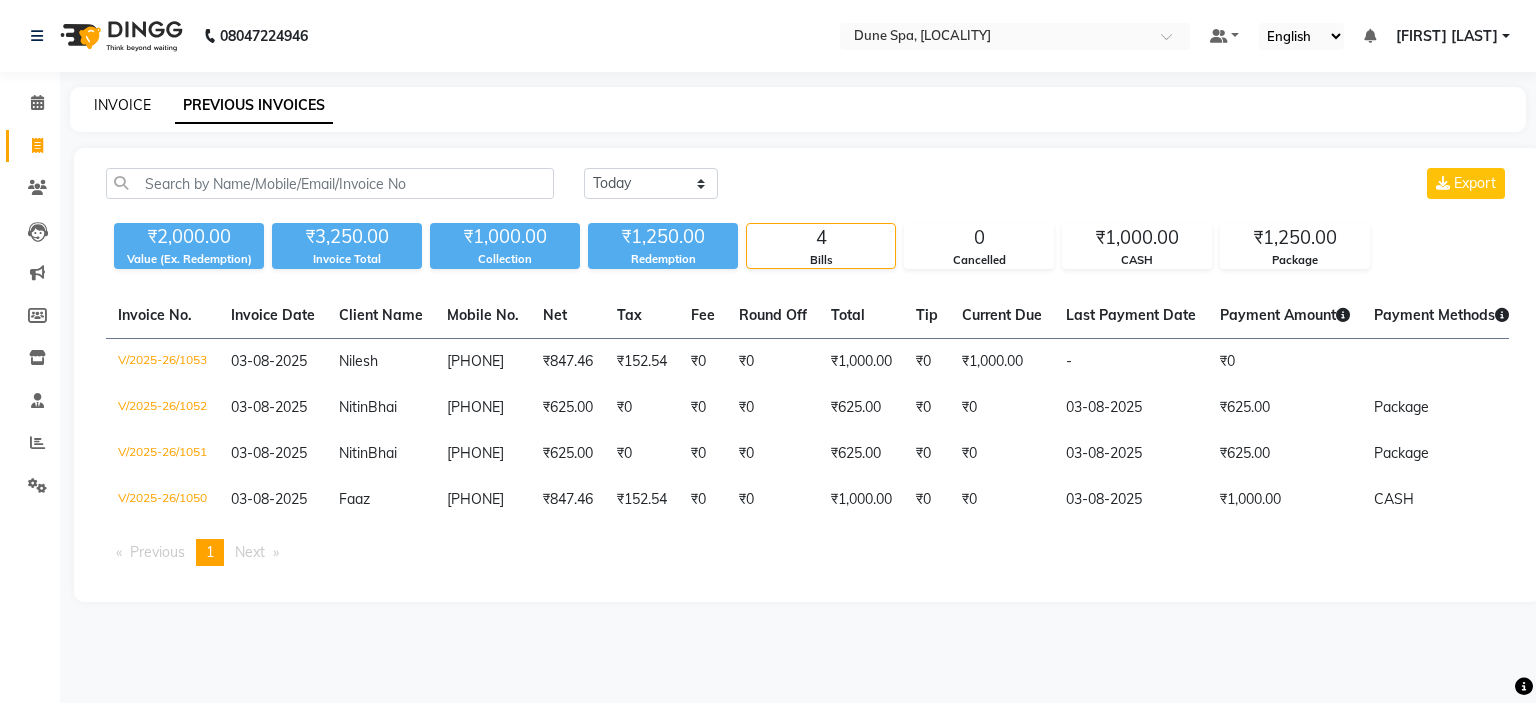 click on "INVOICE" 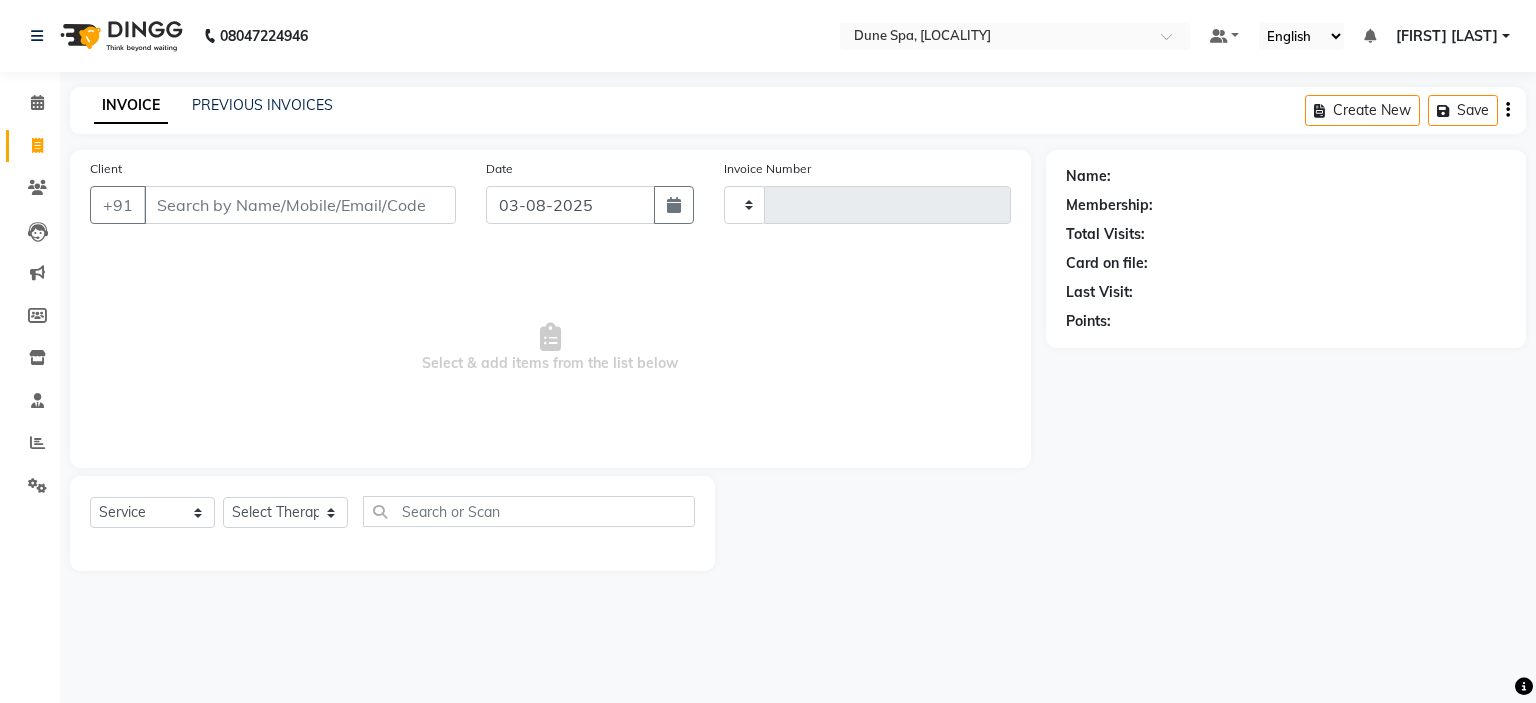 type on "1054" 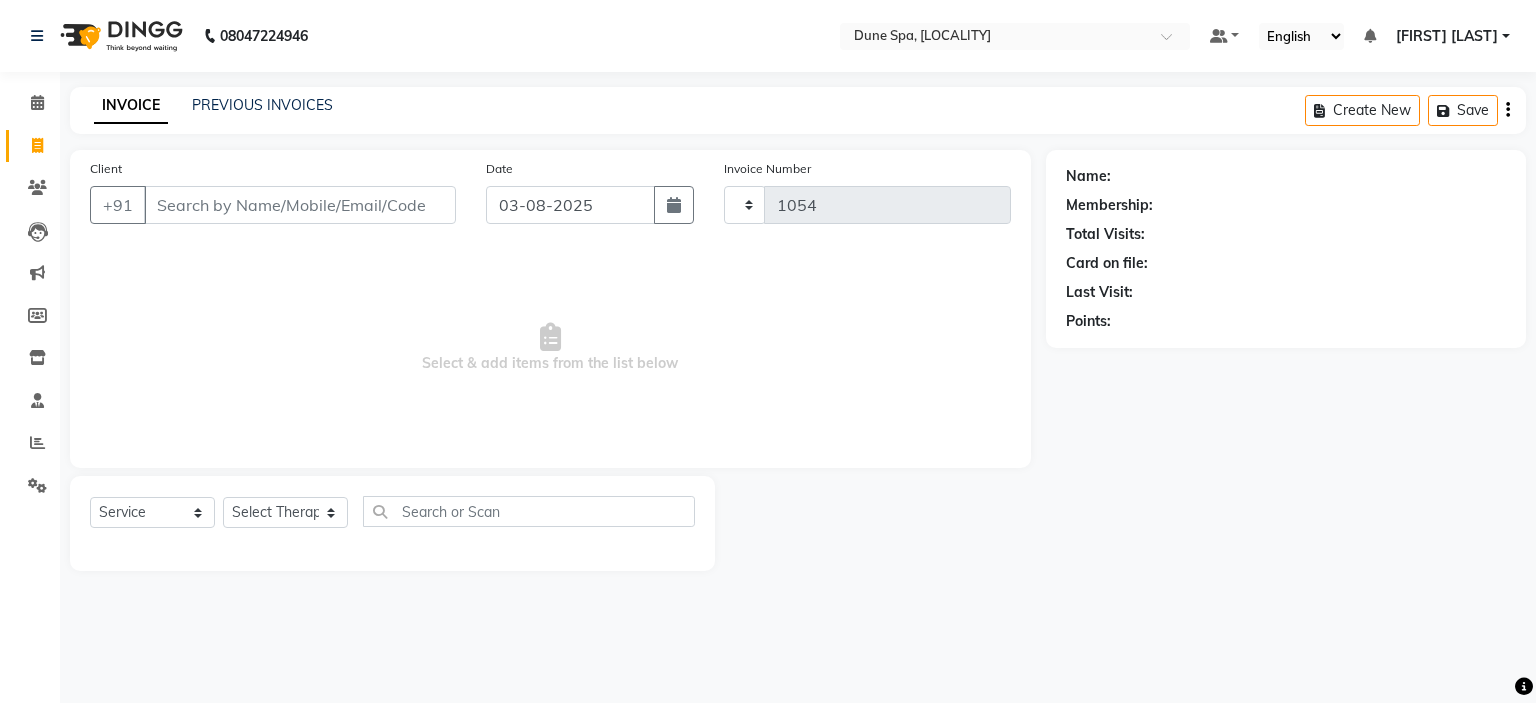 select on "7601" 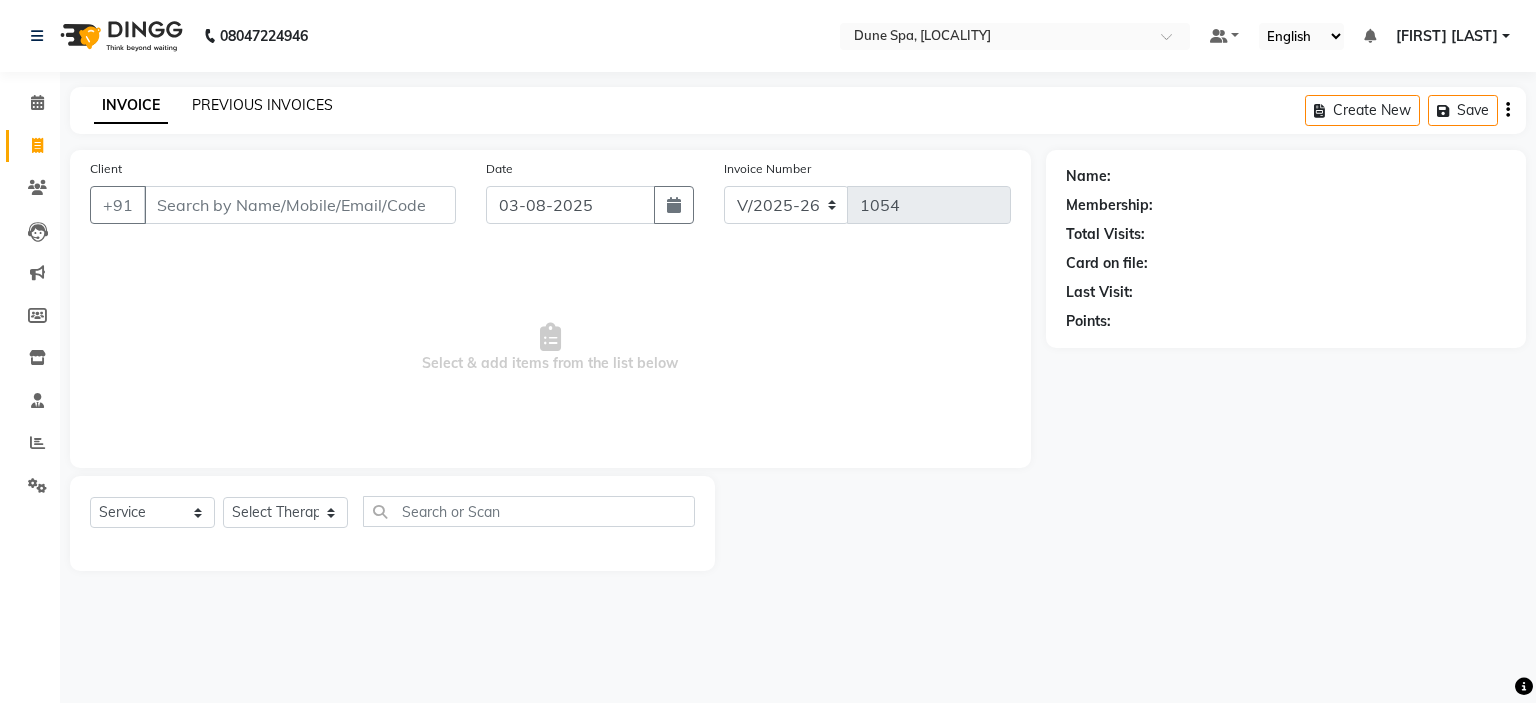 click on "PREVIOUS INVOICES" 